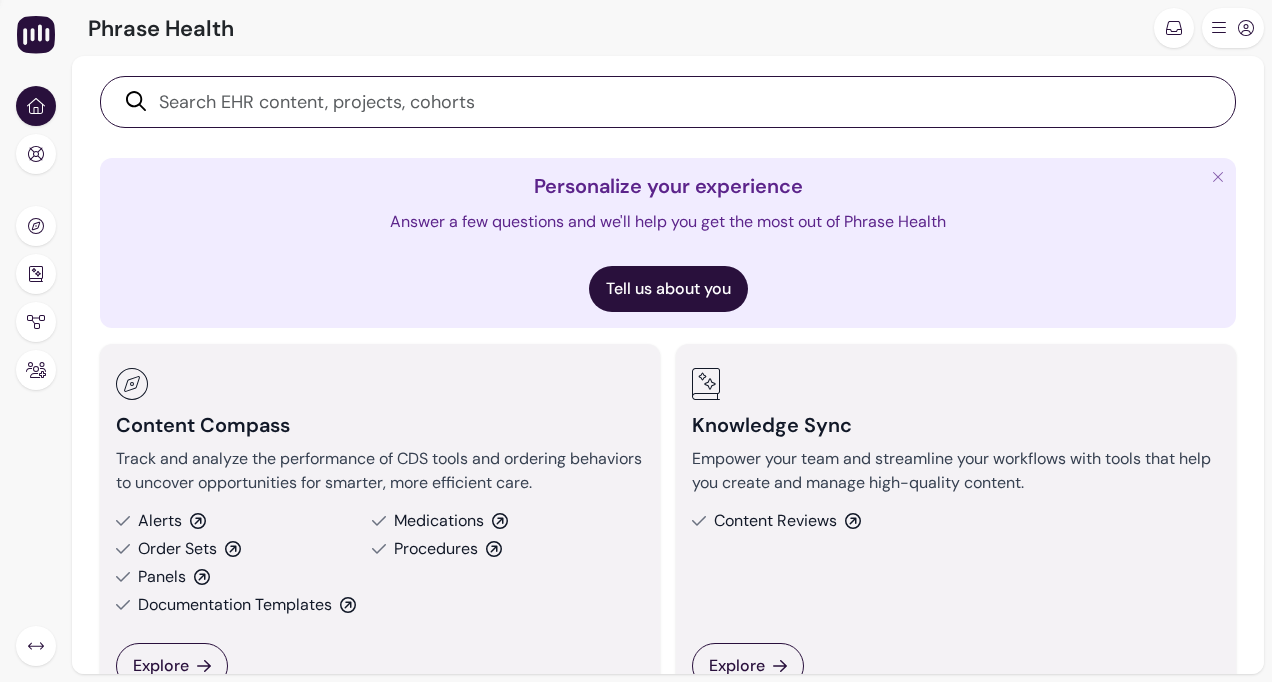 scroll, scrollTop: 0, scrollLeft: 0, axis: both 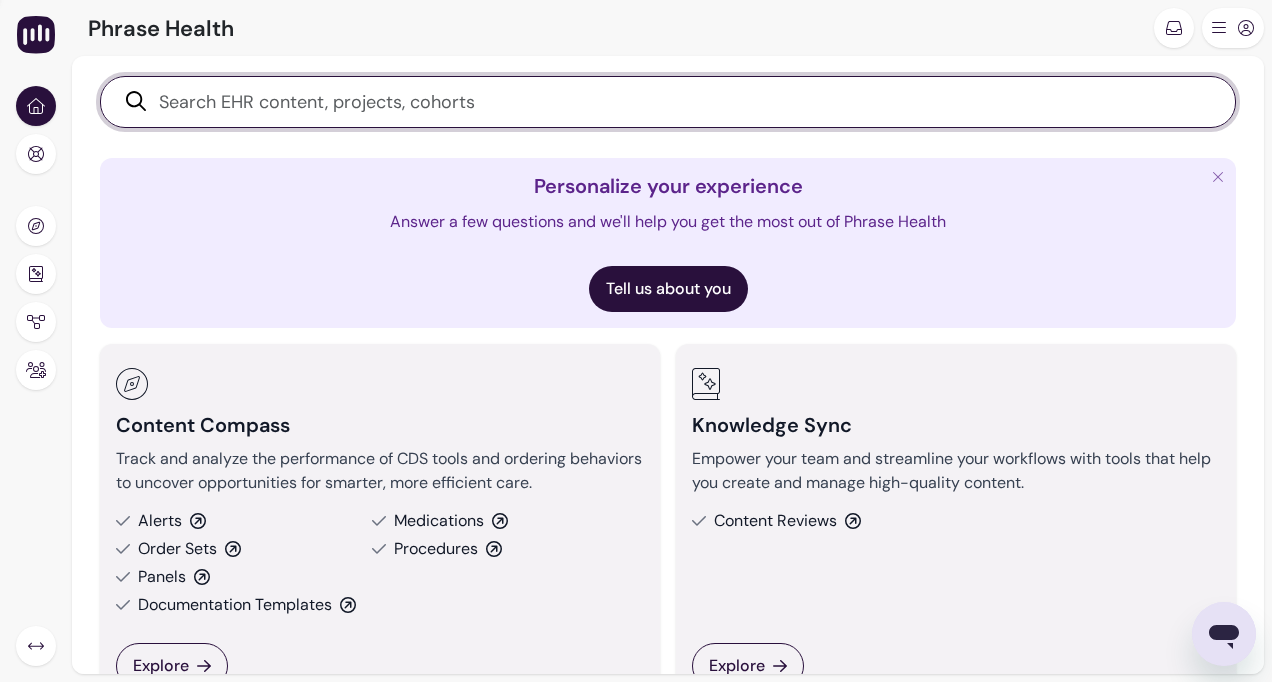 click at bounding box center [679, 102] 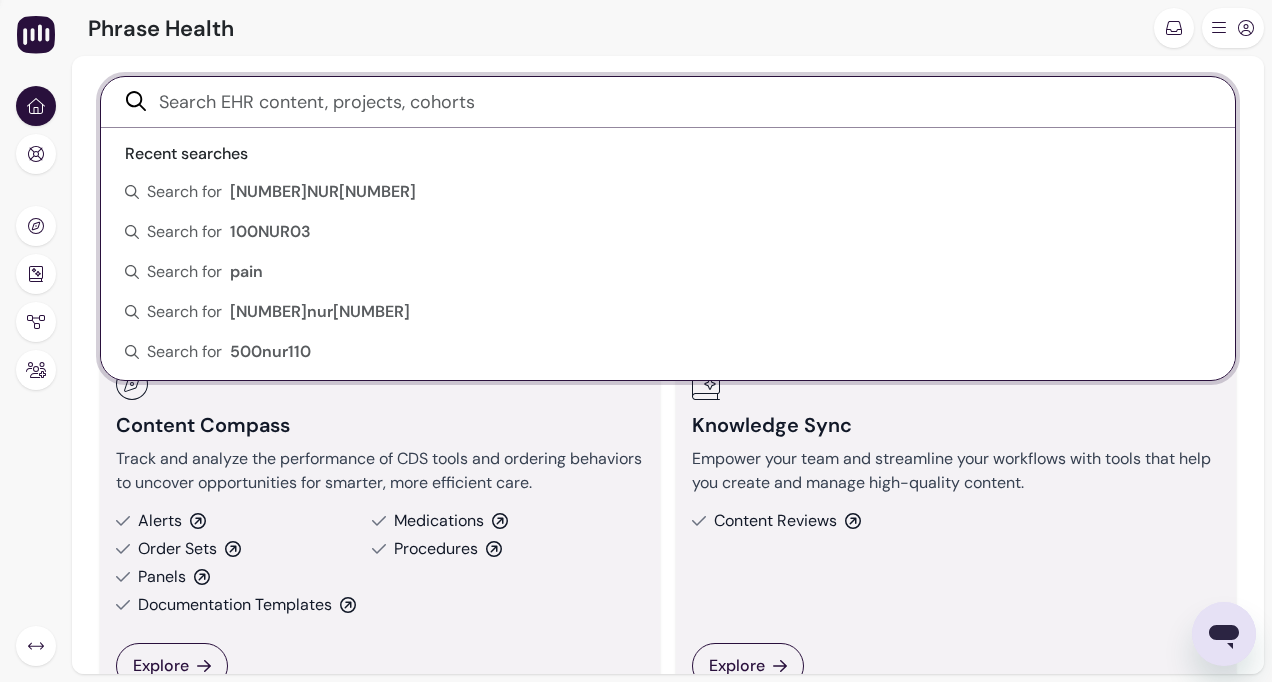 paste on "100RES1" 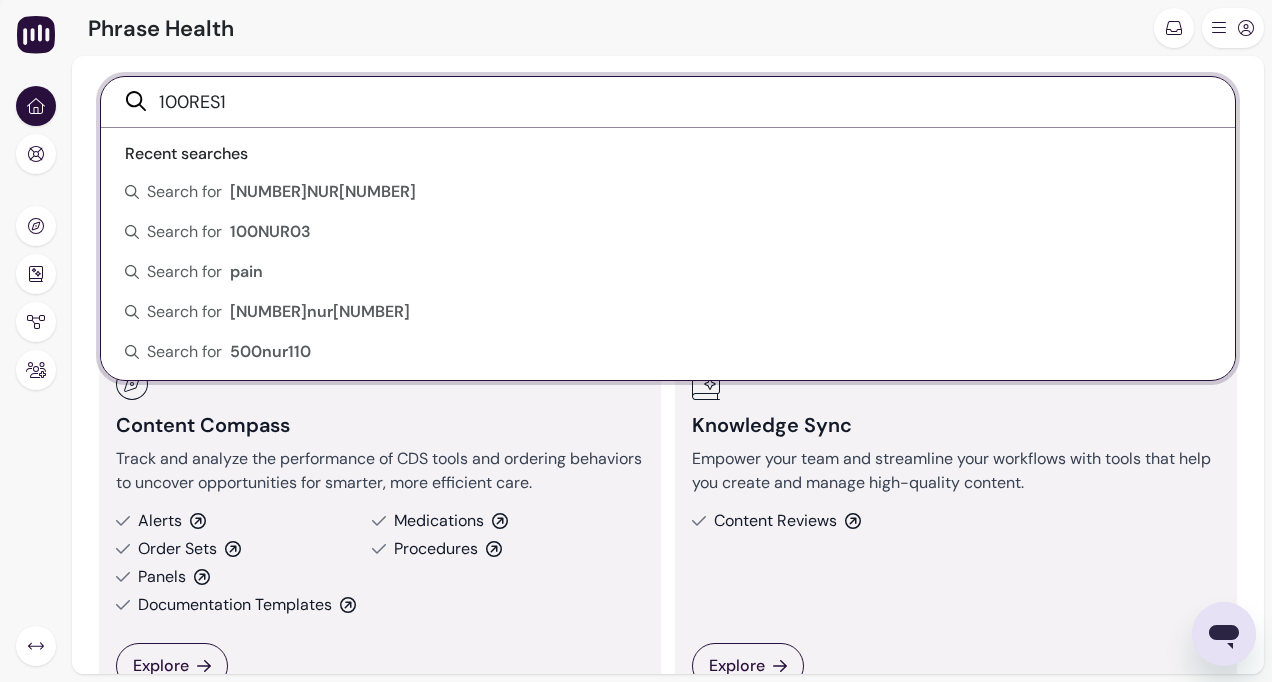 type on "100RES1" 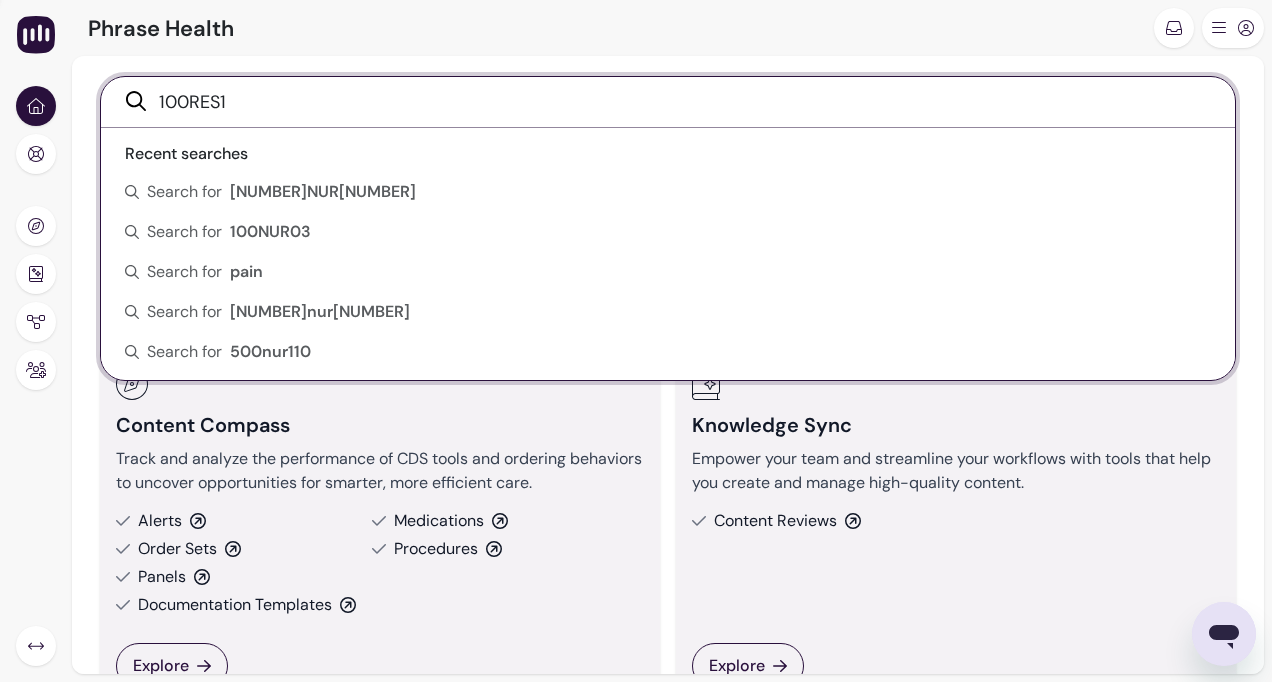 click 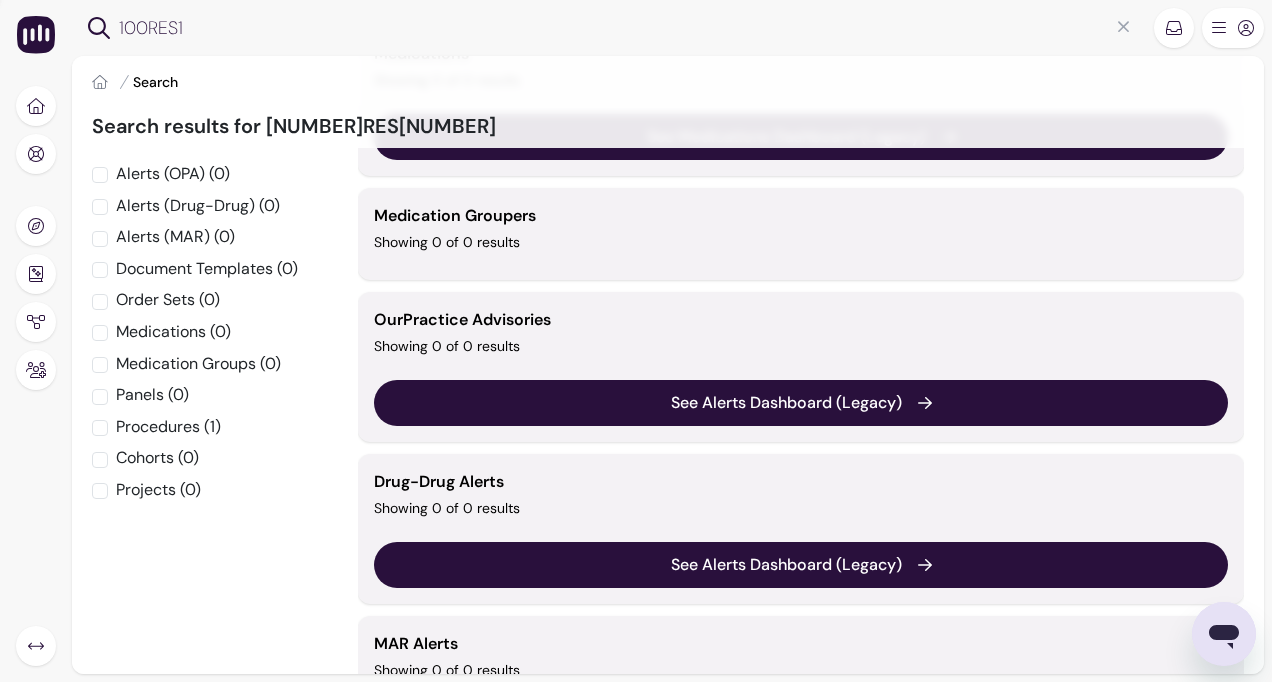 scroll, scrollTop: 700, scrollLeft: 0, axis: vertical 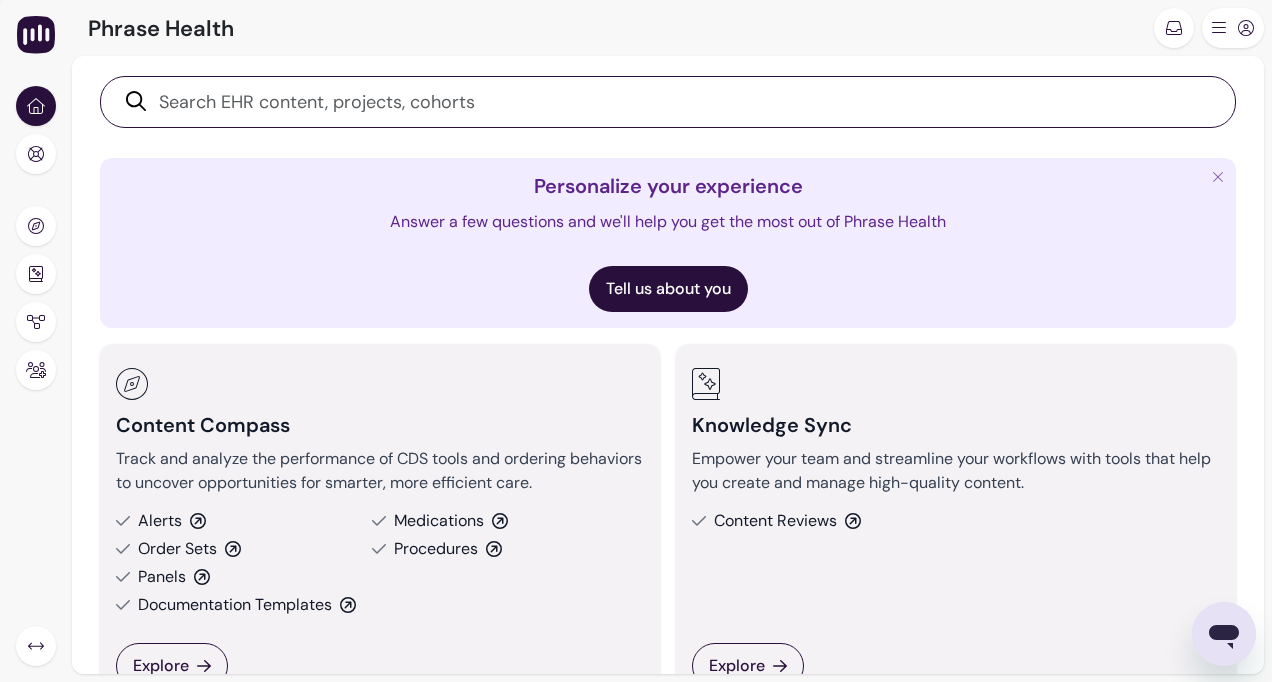 click 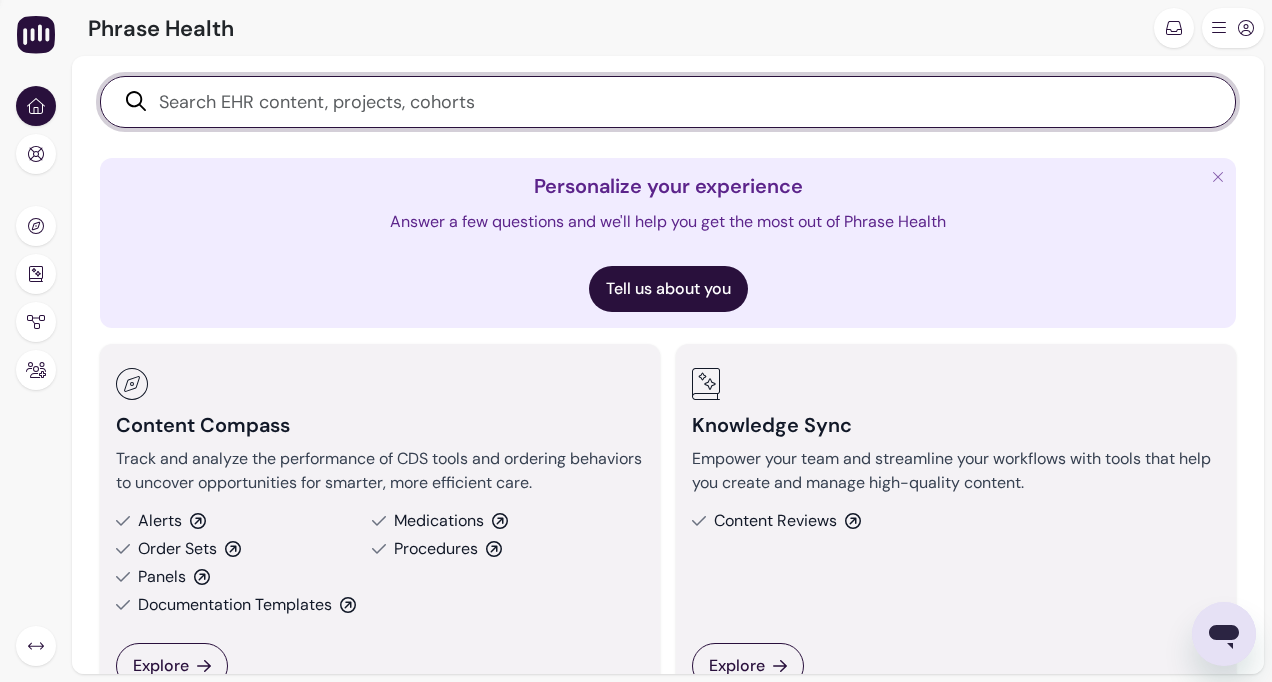 click at bounding box center (679, 102) 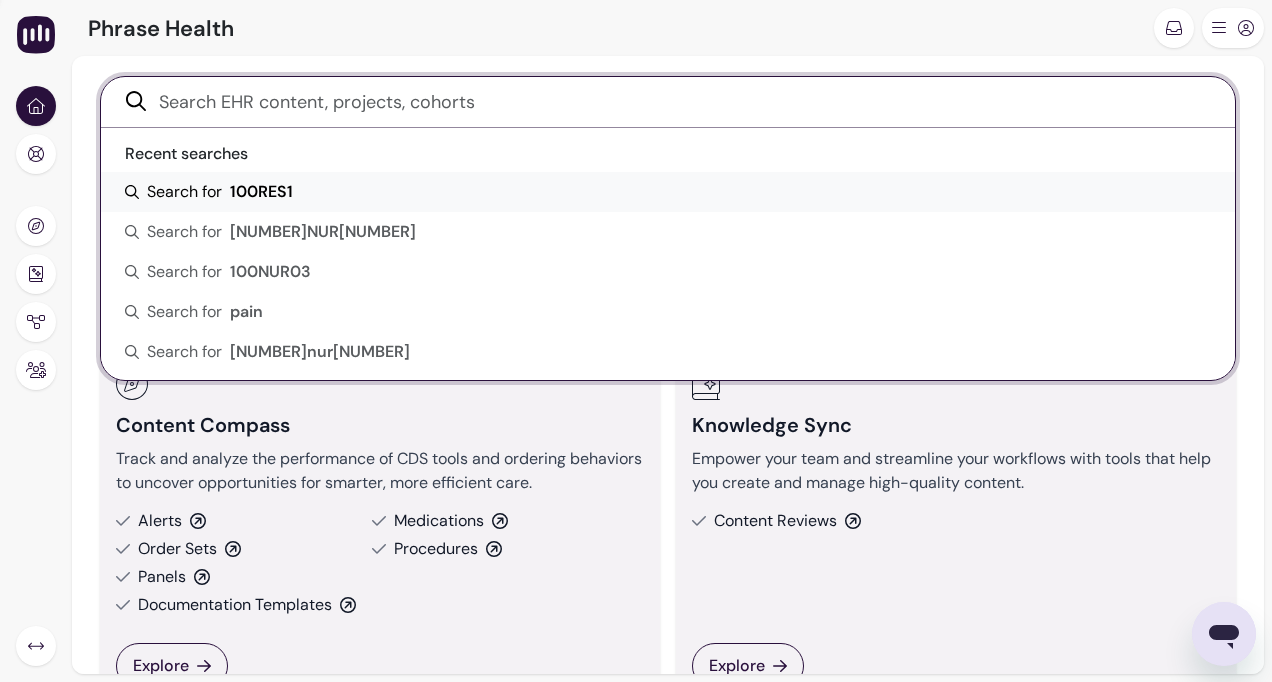 click on "Search for [NUMBER]RES[NUMBER]" at bounding box center (668, 192) 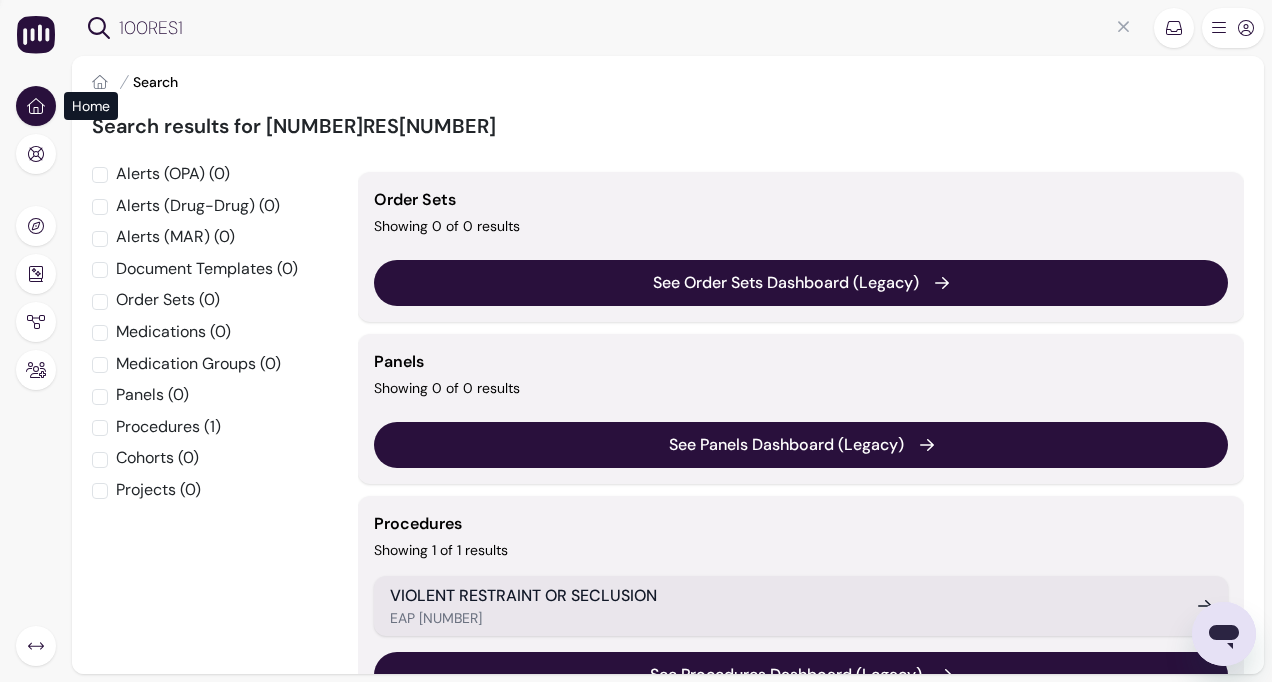 click at bounding box center [36, 106] 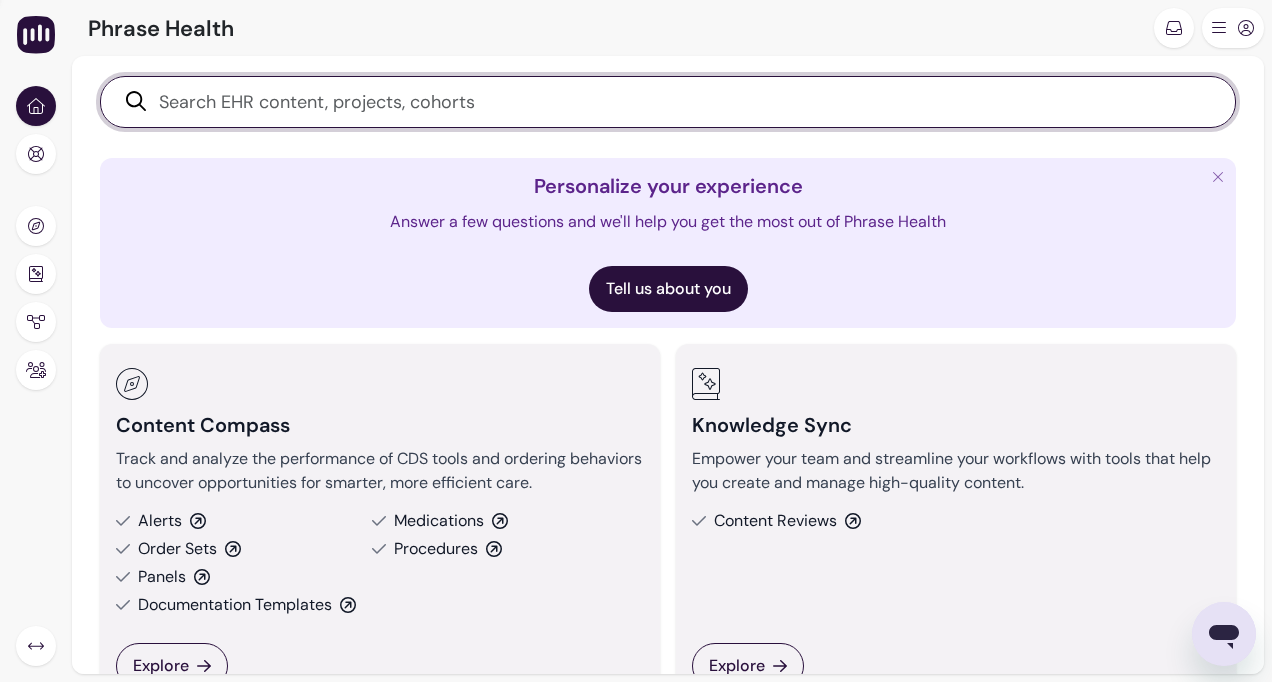 click at bounding box center (679, 102) 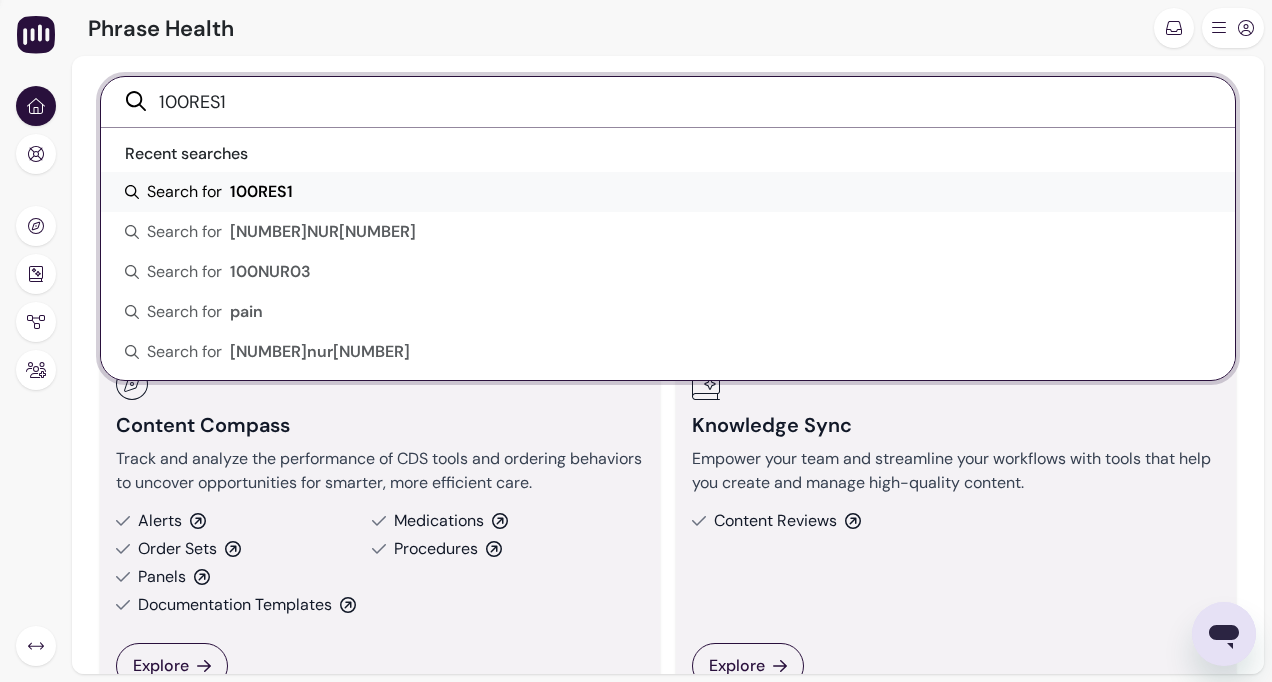 type on "100RES1" 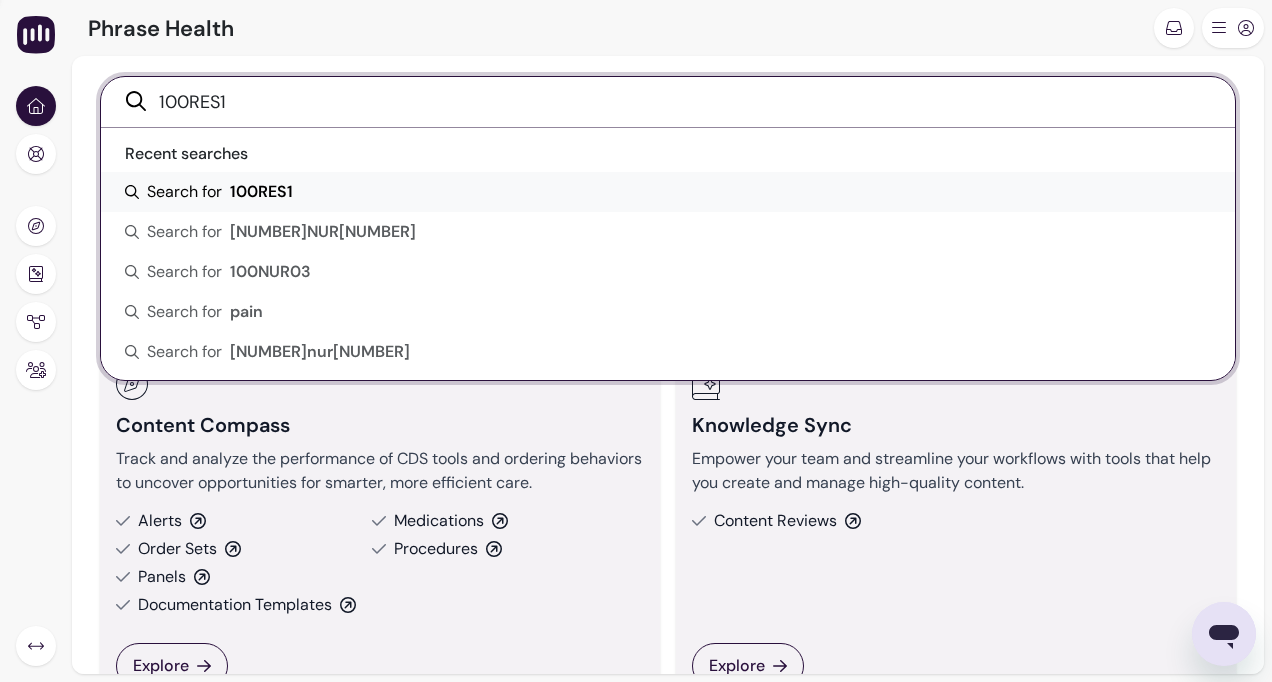 click on "Search for [NUMBER]RES[NUMBER]" at bounding box center [668, 192] 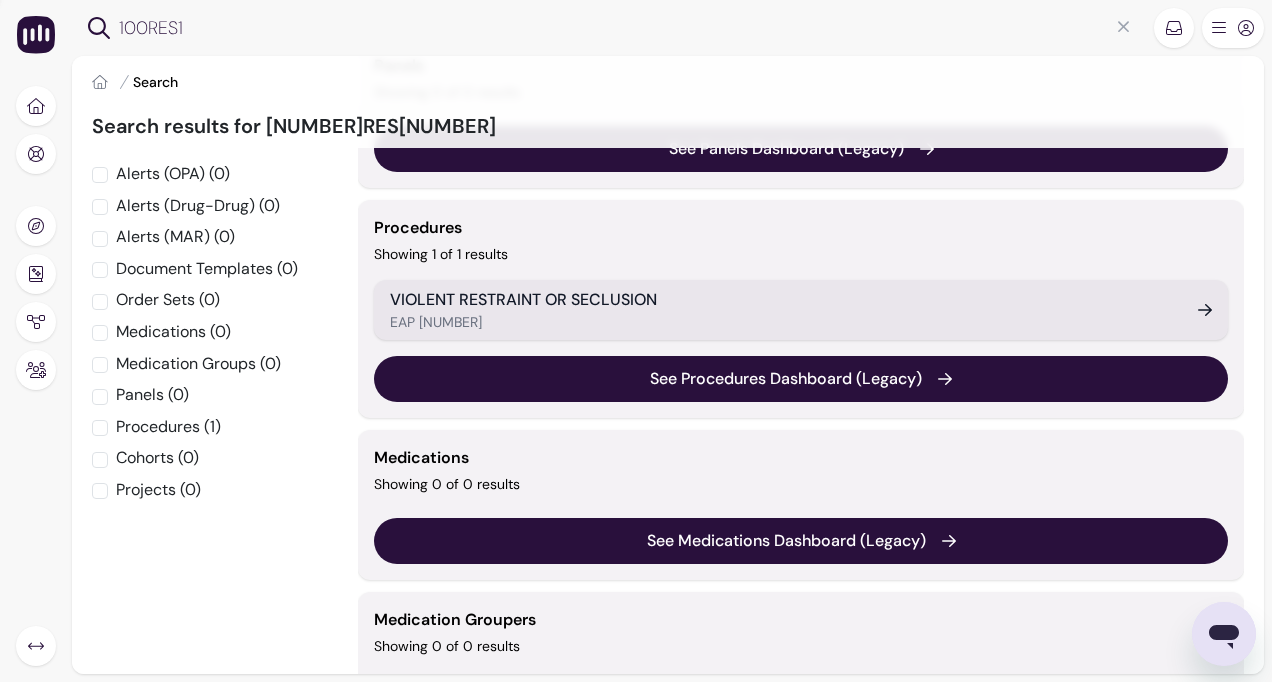 scroll, scrollTop: 300, scrollLeft: 0, axis: vertical 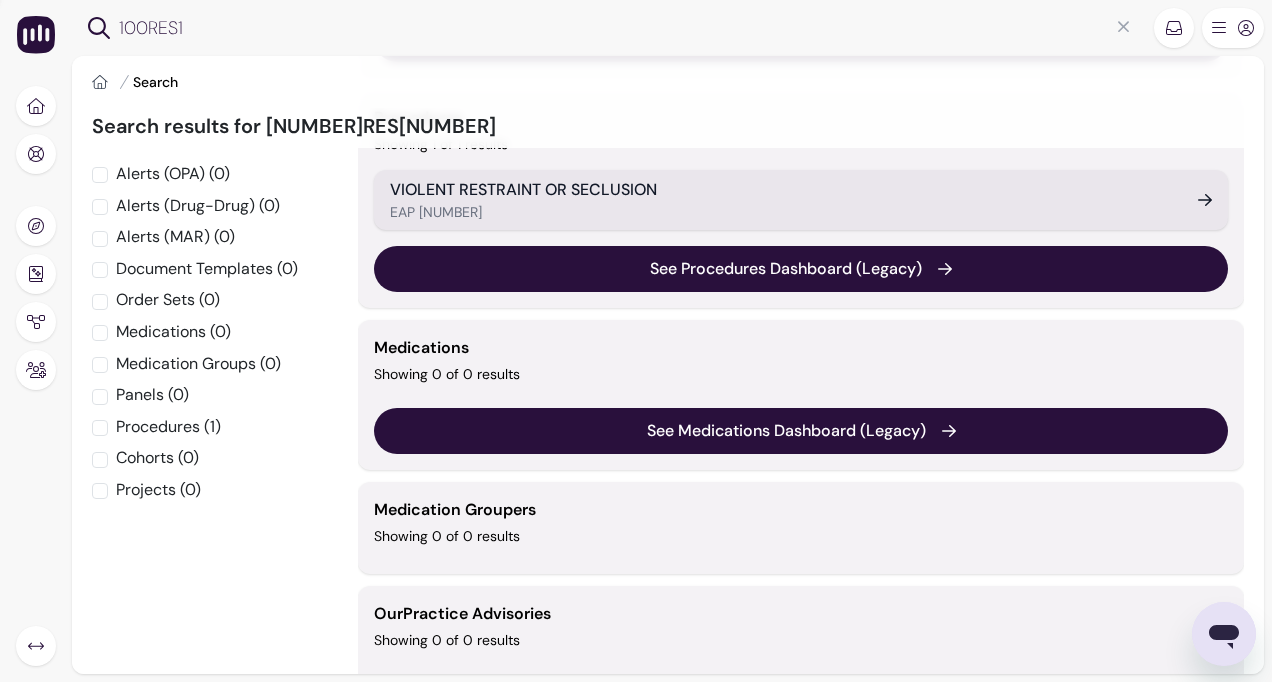 drag, startPoint x: 141, startPoint y: 91, endPoint x: 102, endPoint y: 90, distance: 39.012817 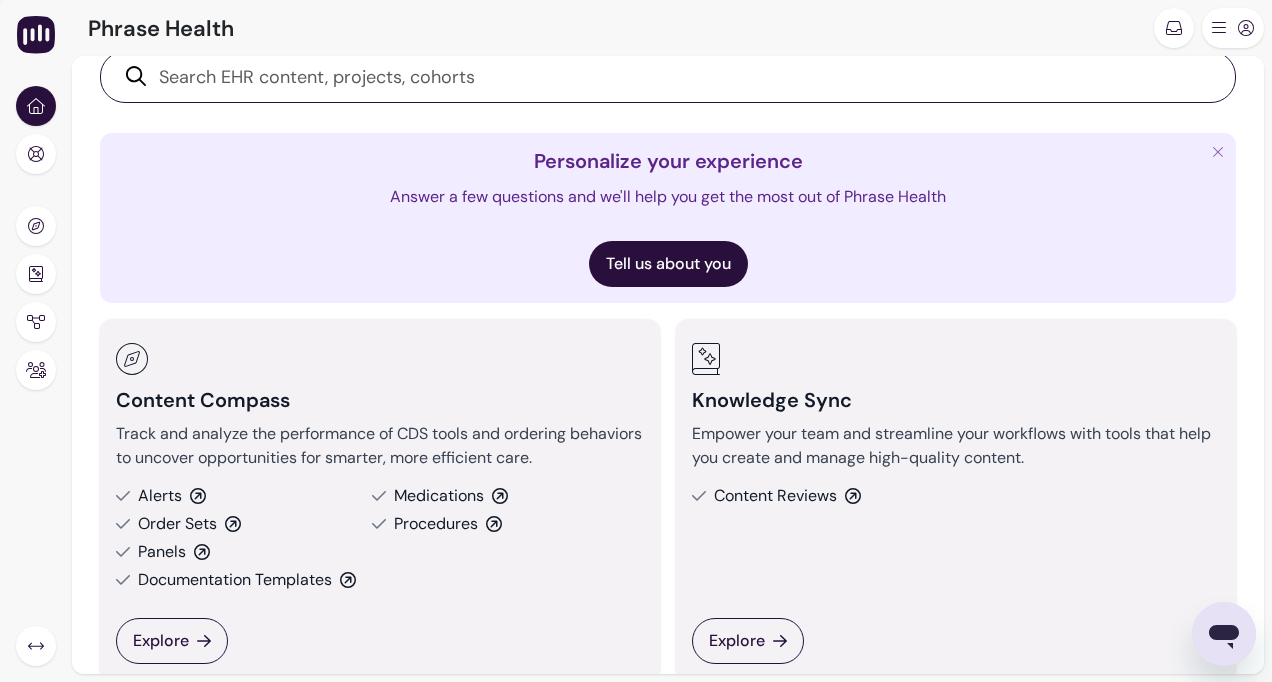 scroll, scrollTop: 0, scrollLeft: 0, axis: both 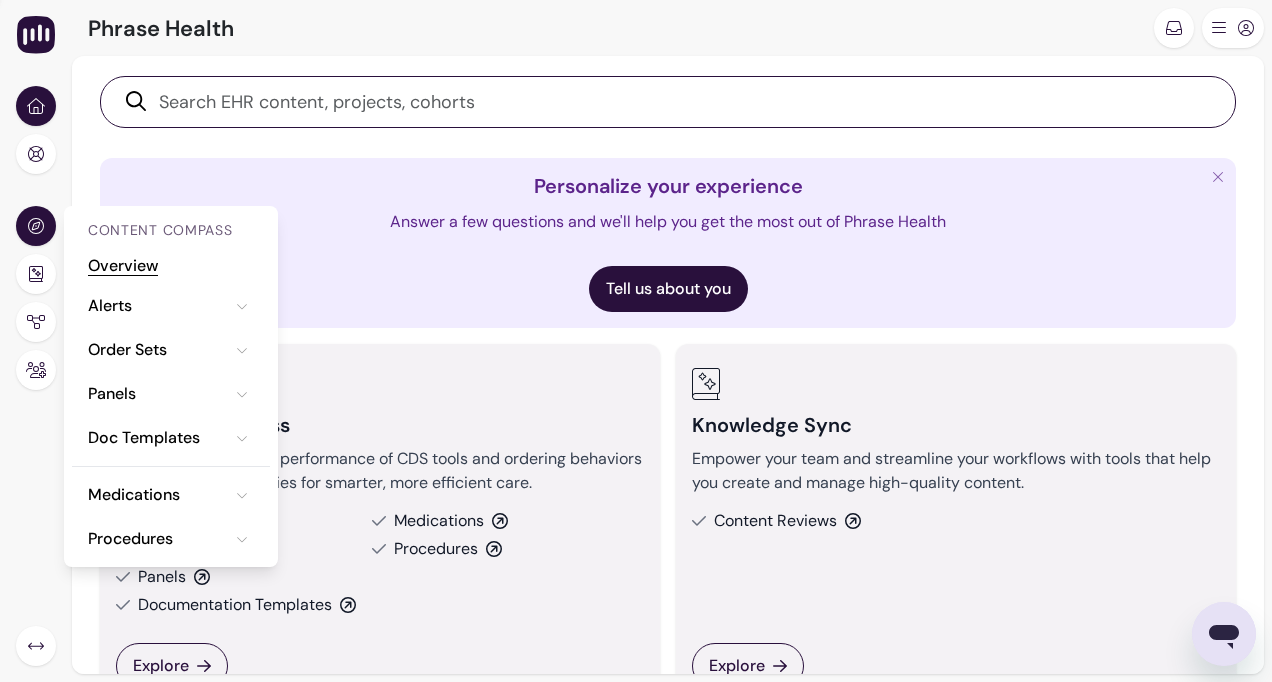 click on "Overview" at bounding box center (123, 265) 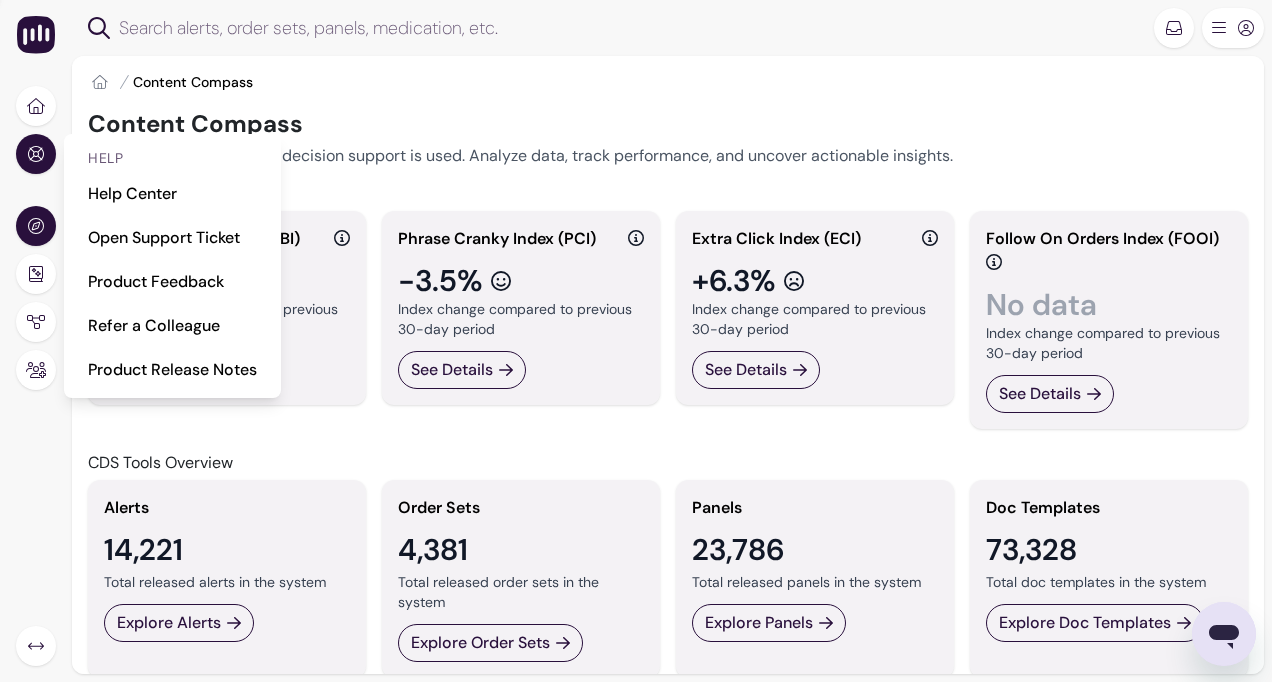 click at bounding box center (36, 154) 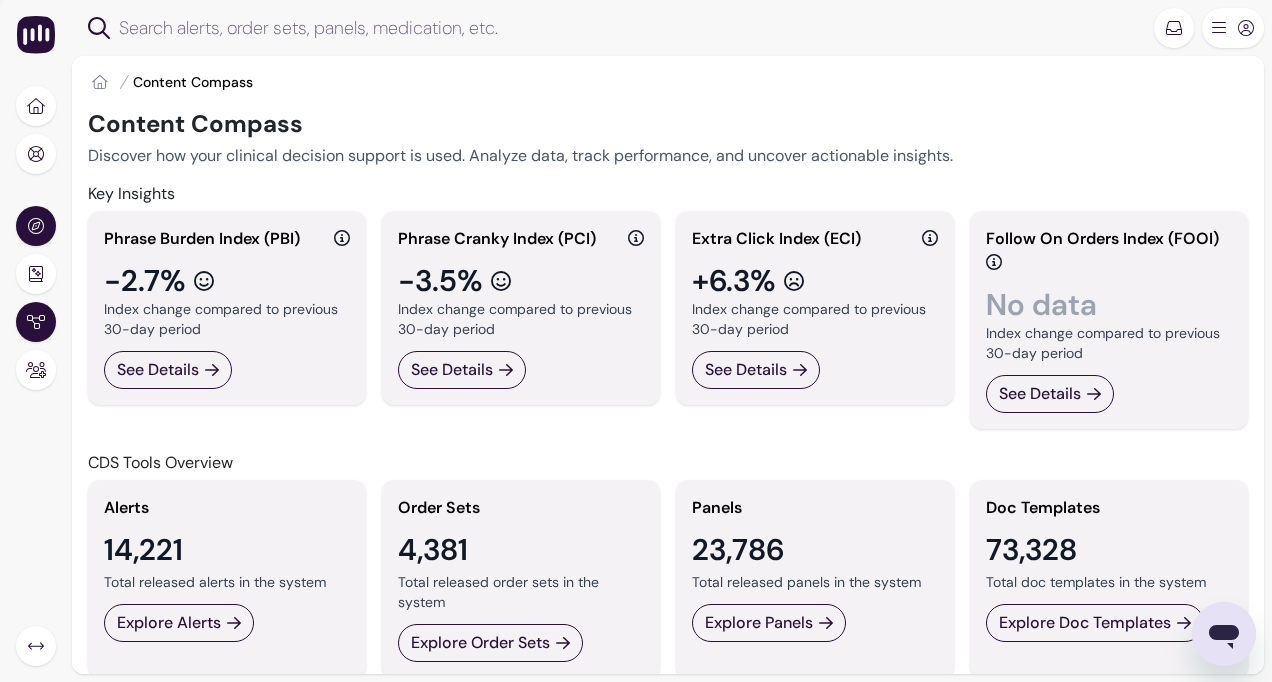 click 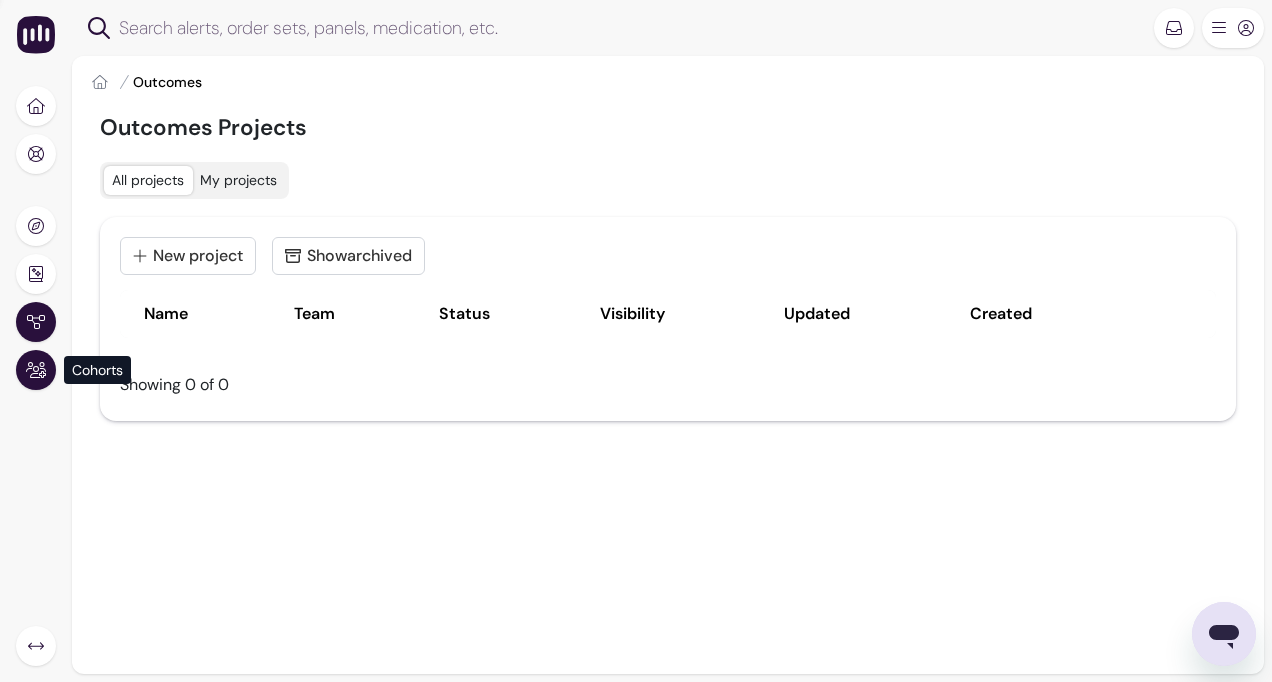 click 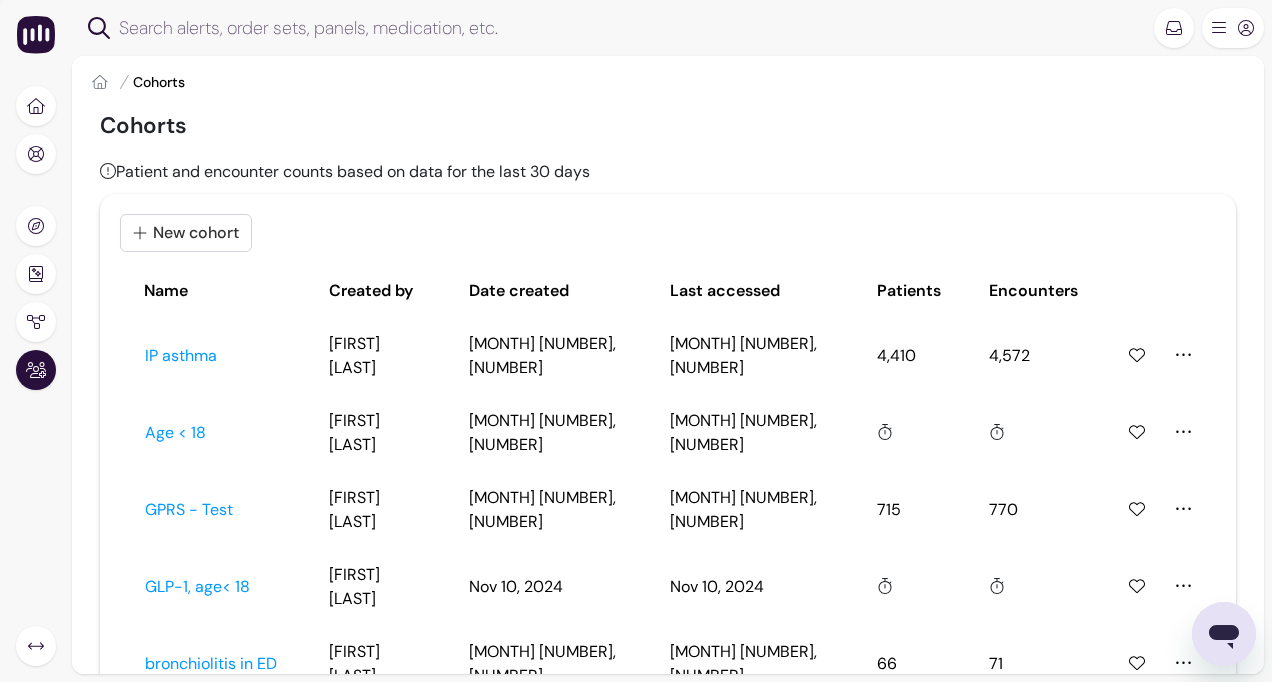 scroll, scrollTop: 0, scrollLeft: 0, axis: both 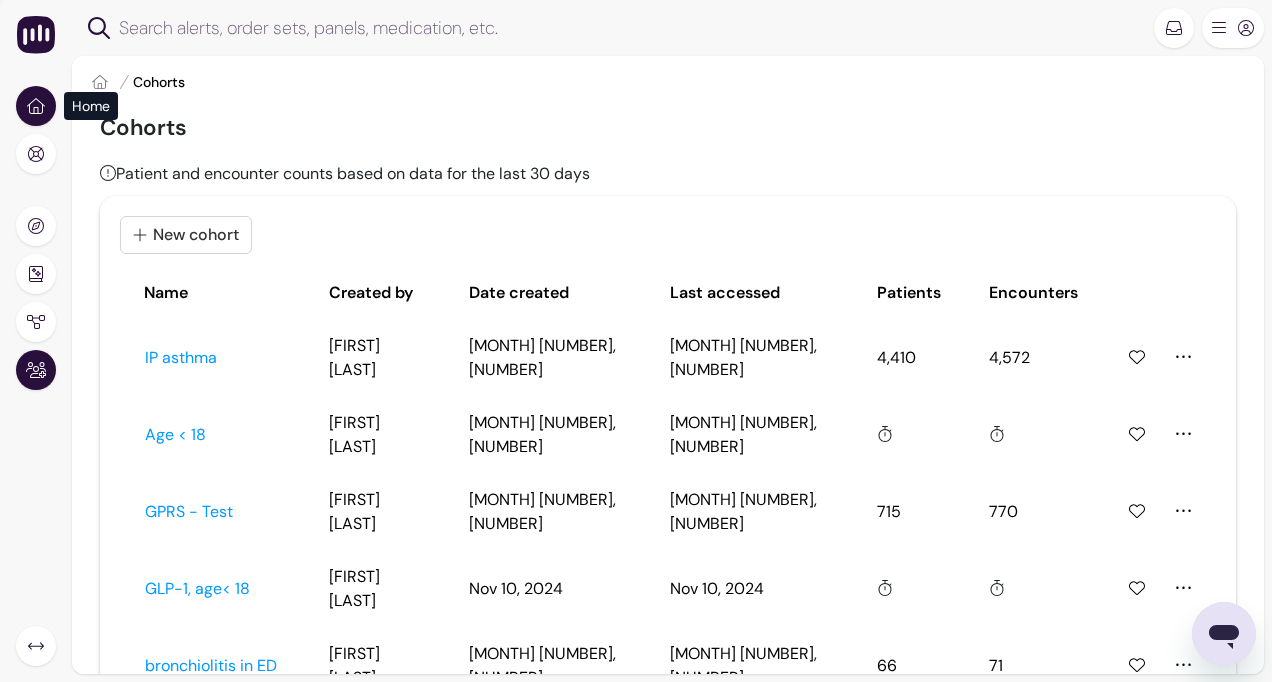 click 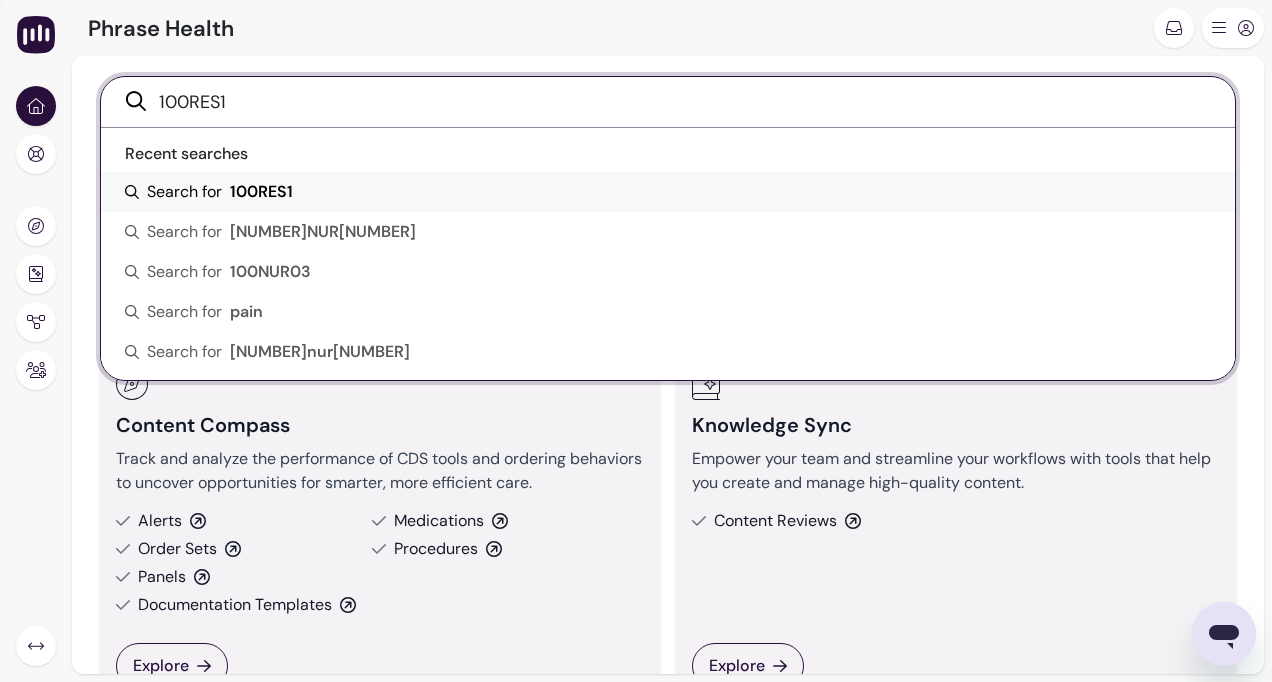 type on "100RES1" 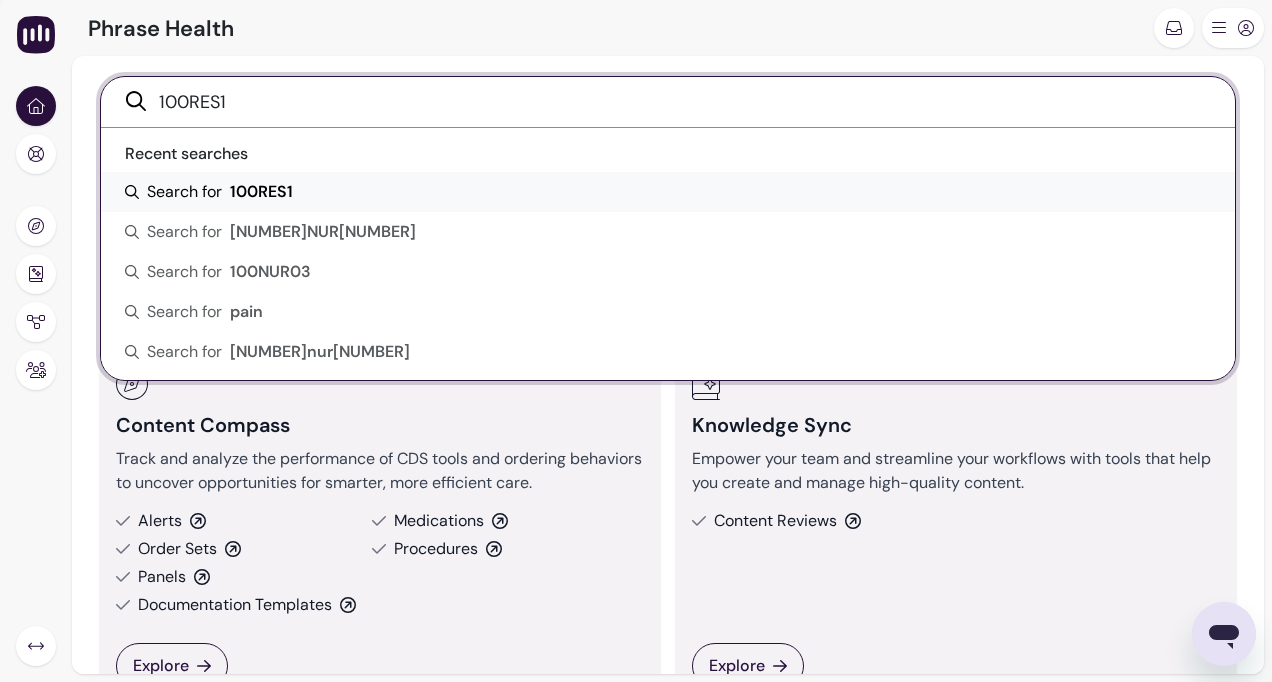 click on "Search for [NUMBER]RES[NUMBER]" at bounding box center [668, 192] 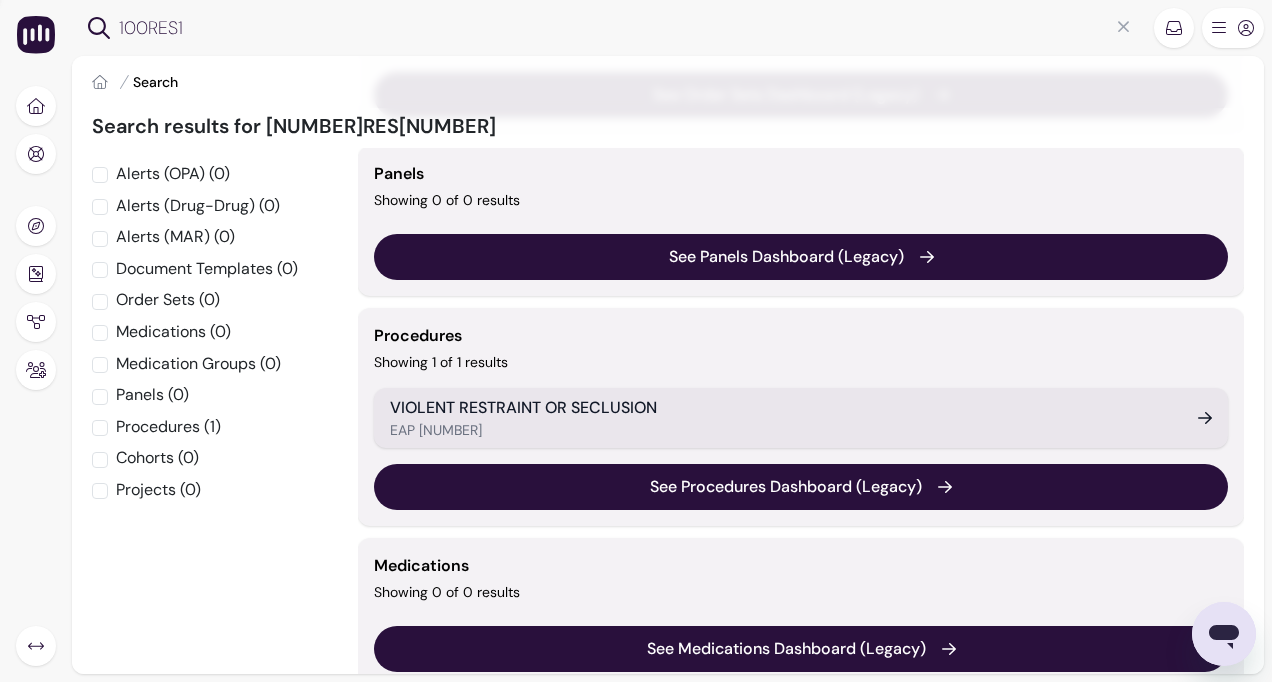 scroll, scrollTop: 187, scrollLeft: 0, axis: vertical 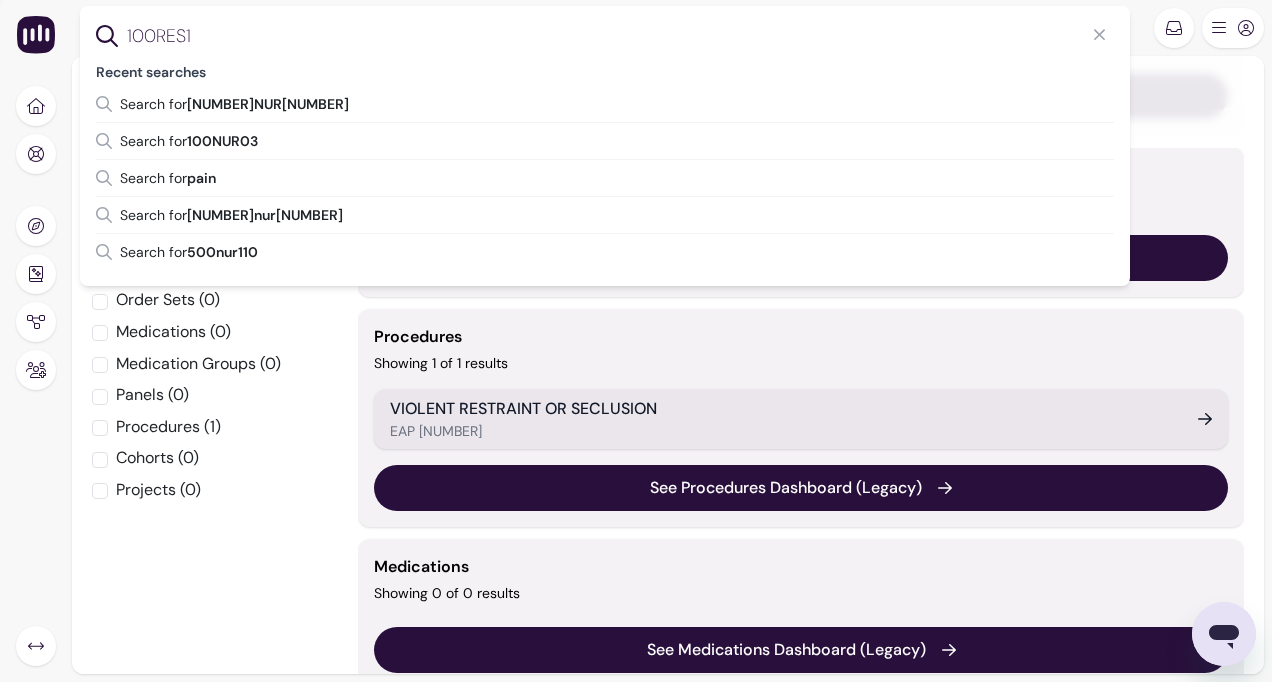click on "[NUMBER]RES[NUMBER] Recent searches Search for [NUMBER]NUR[NUMBER] Search for [NUMBER]NUR[NUMBER] Search for pain Search for [NUMBER]nur[NUMBER] Search for [NUMBER]nur[NUMBER]" at bounding box center (605, 146) 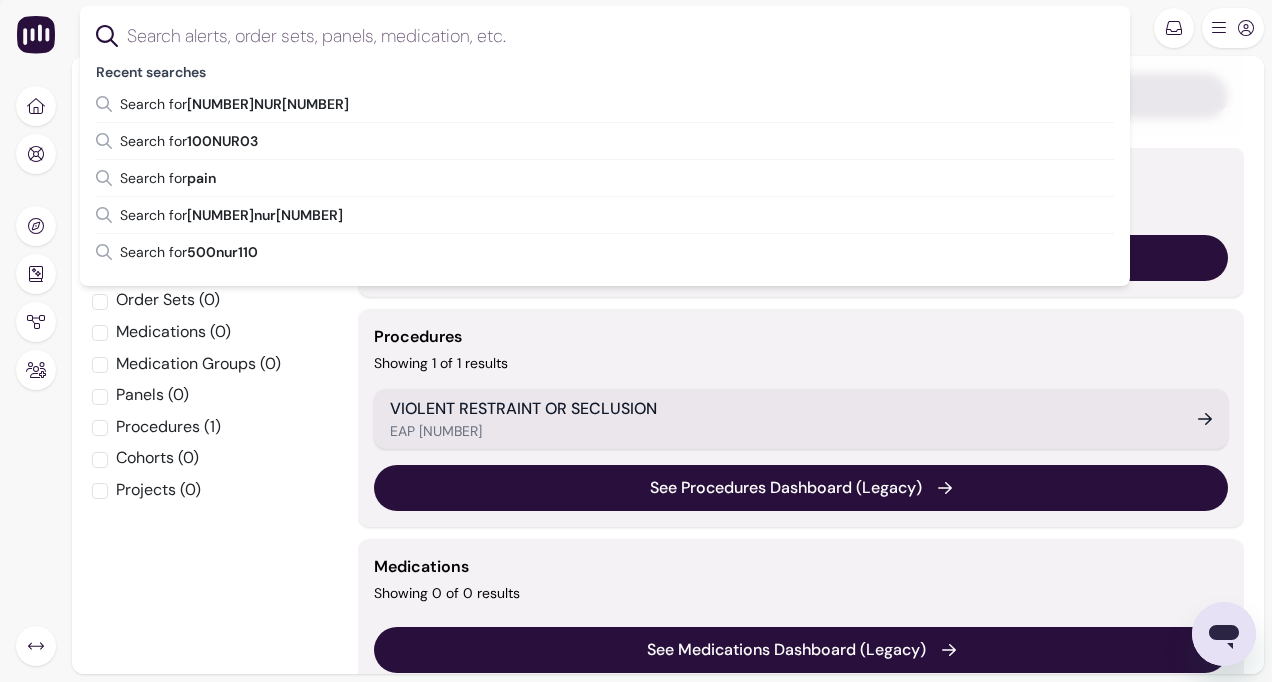 paste on "500NUR1336" 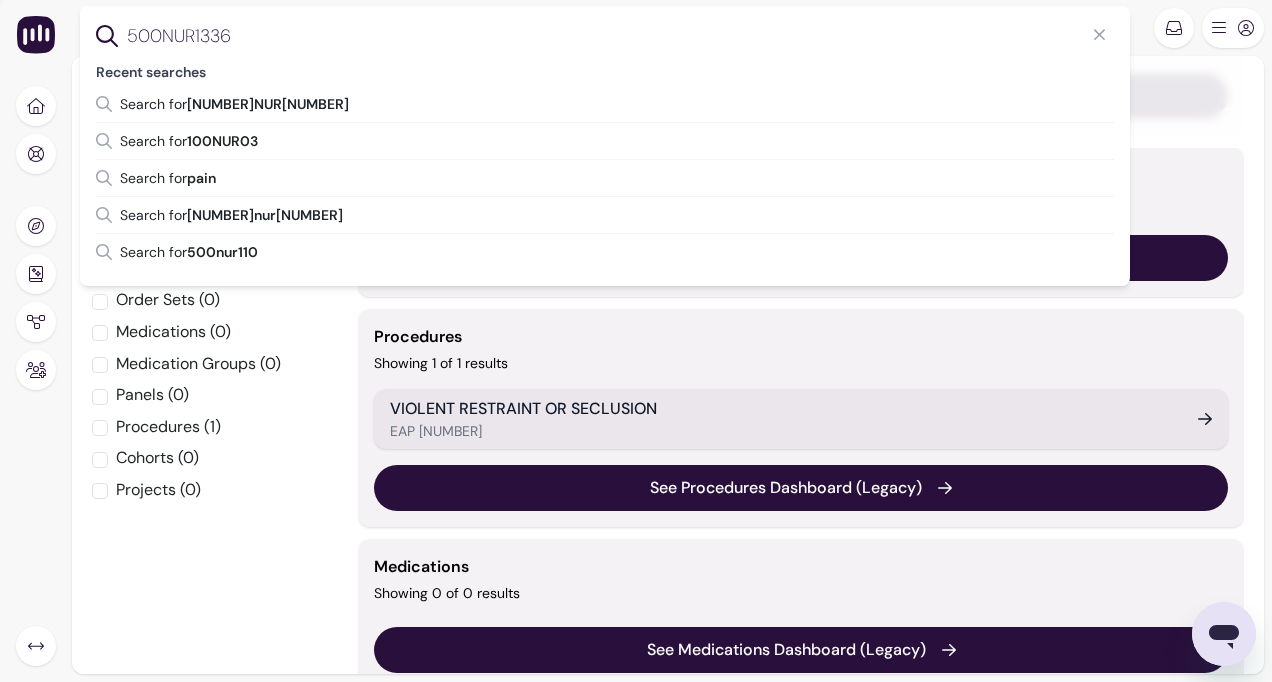 type on "500NUR1336" 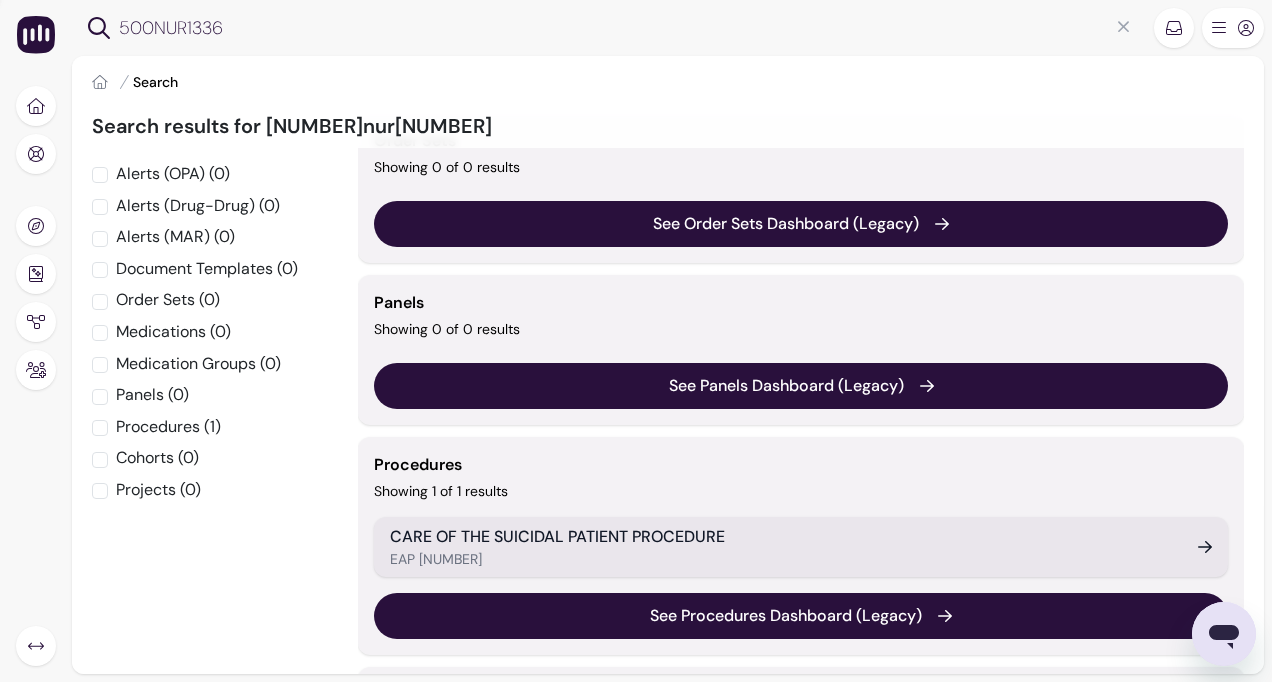 scroll, scrollTop: 100, scrollLeft: 0, axis: vertical 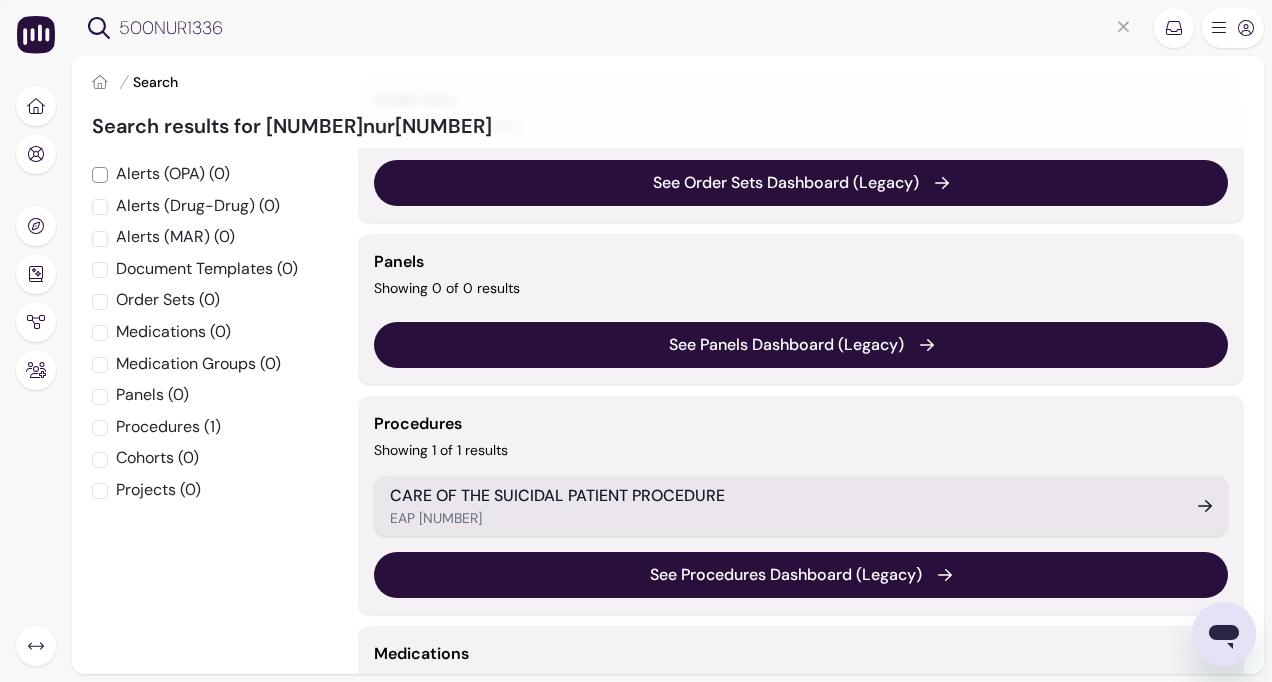 click on "Alerts (OPA) (0)" at bounding box center [100, 175] 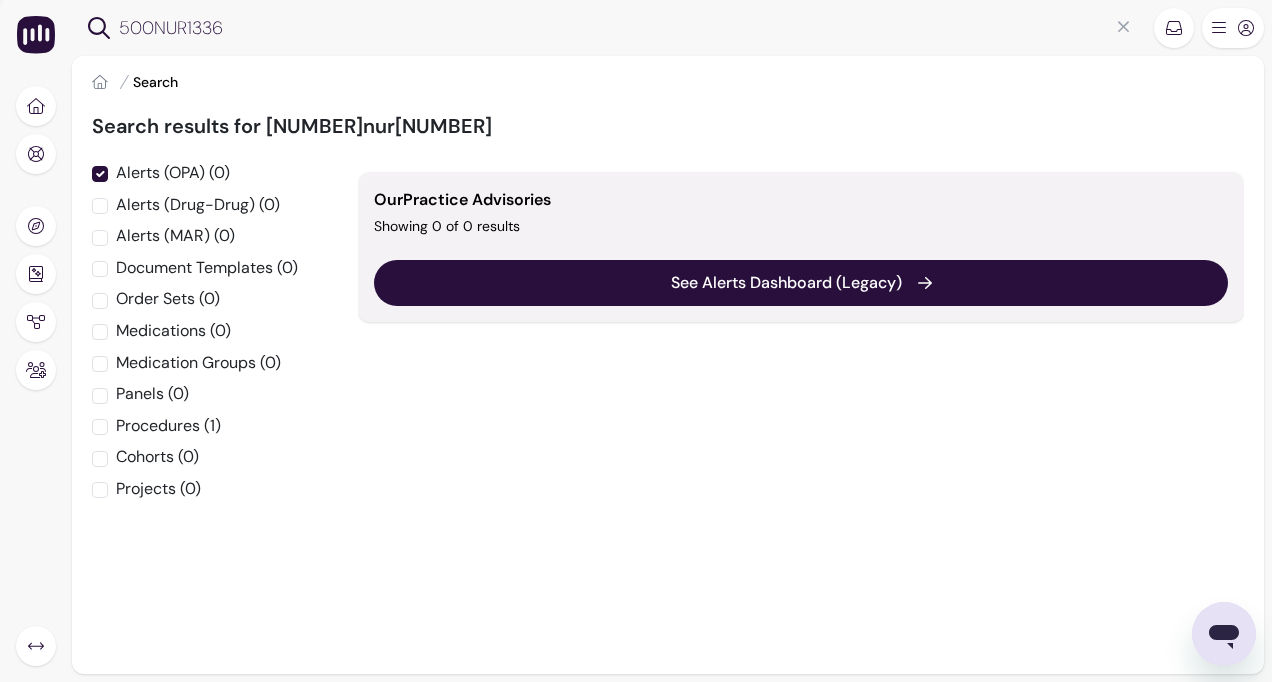 scroll, scrollTop: 0, scrollLeft: 0, axis: both 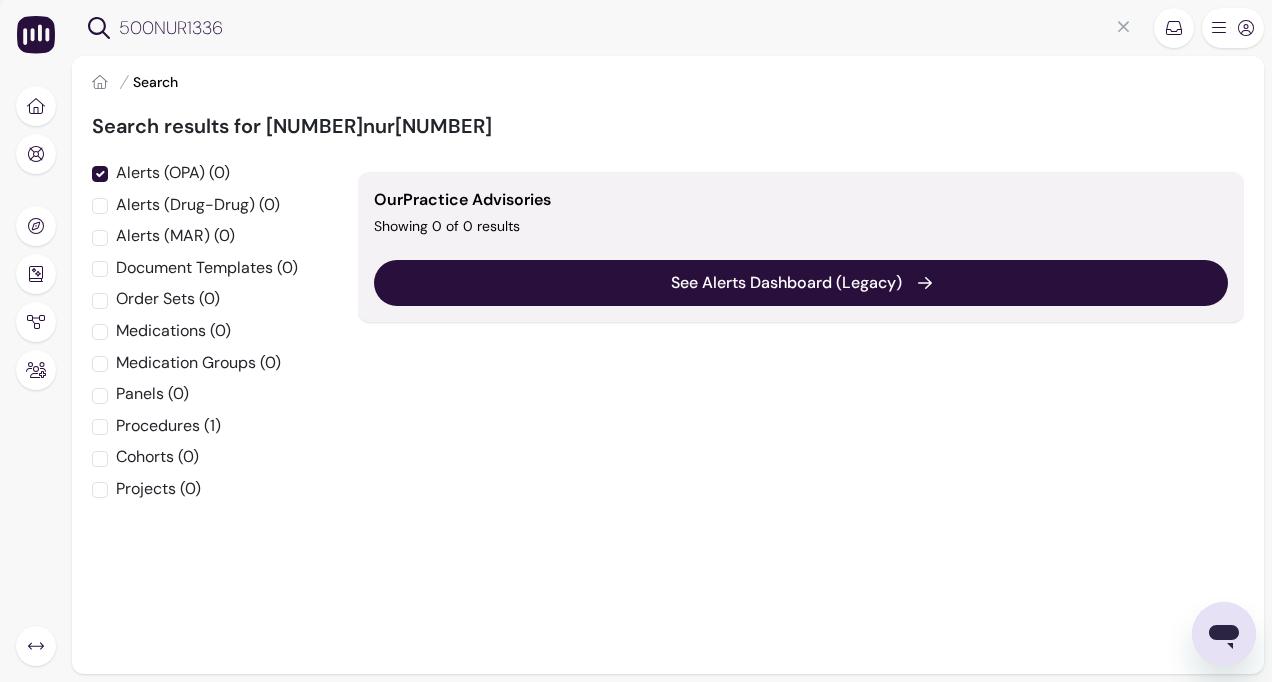 click on "Alerts (OPA) (0)" at bounding box center [100, 174] 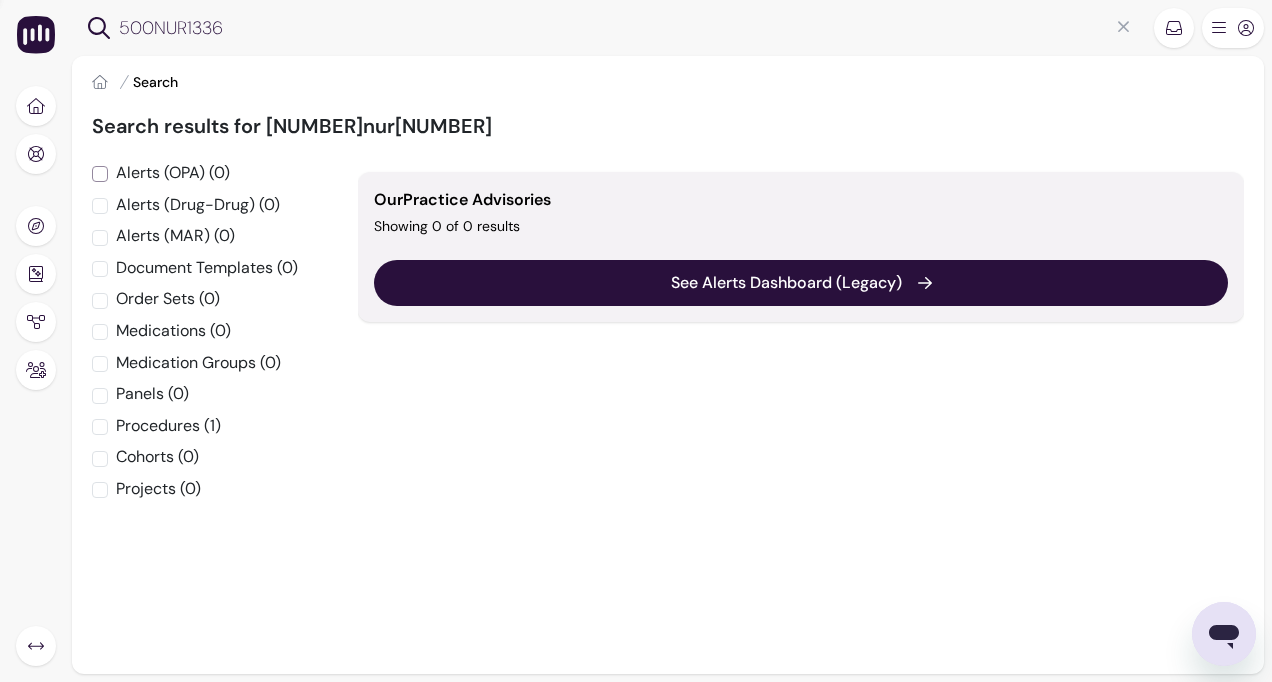 checkbox on "false" 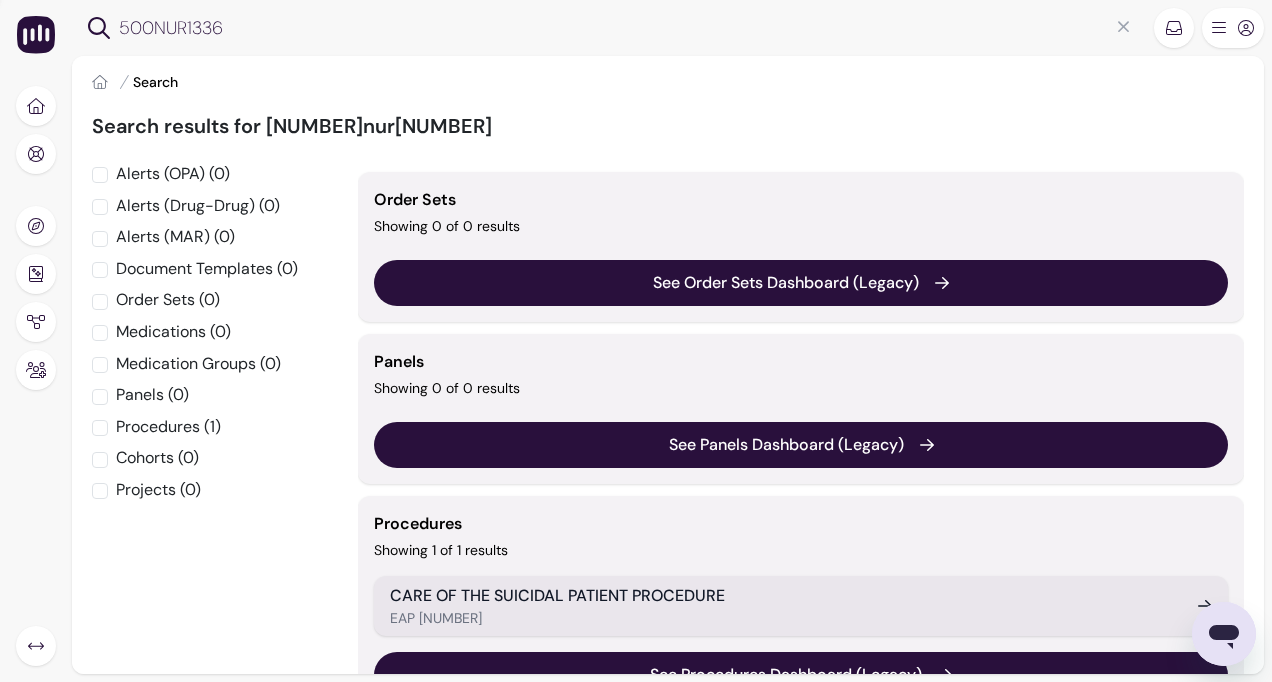 click on "Procedures (1)" at bounding box center [217, 427] 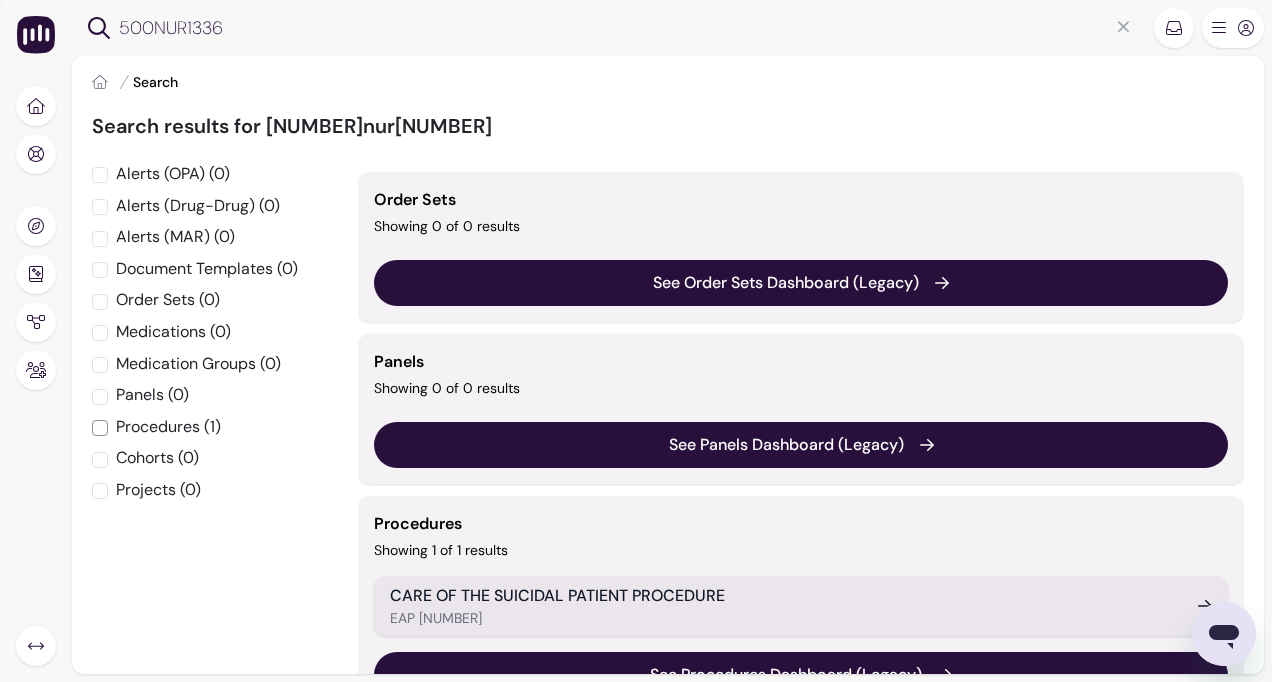 click on "Procedures (1)" at bounding box center (100, 428) 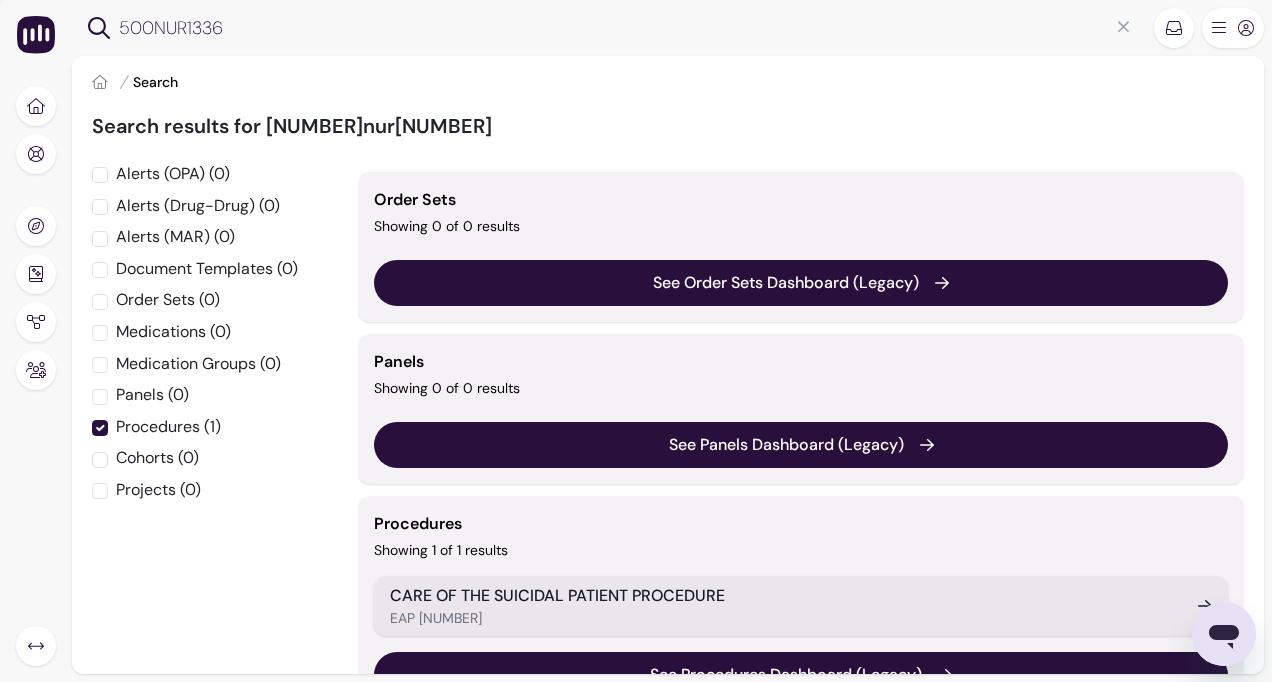 checkbox on "true" 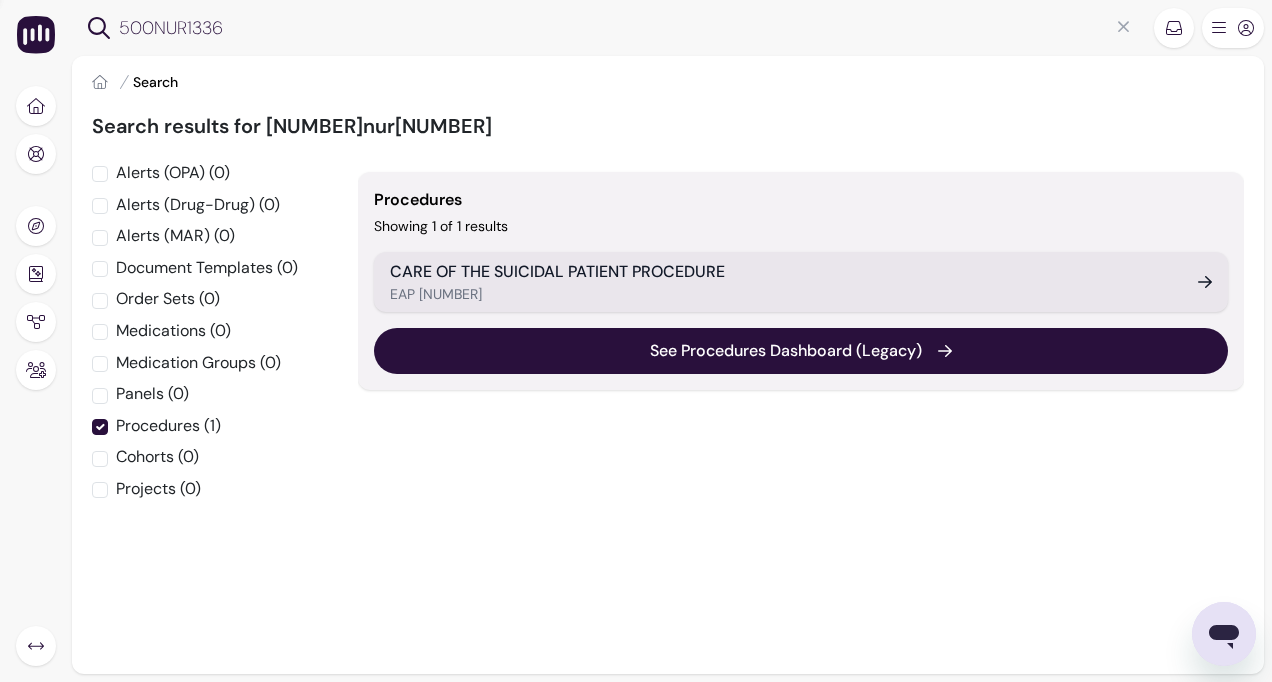 click on "EAP [NUMBER]" at bounding box center [782, 294] 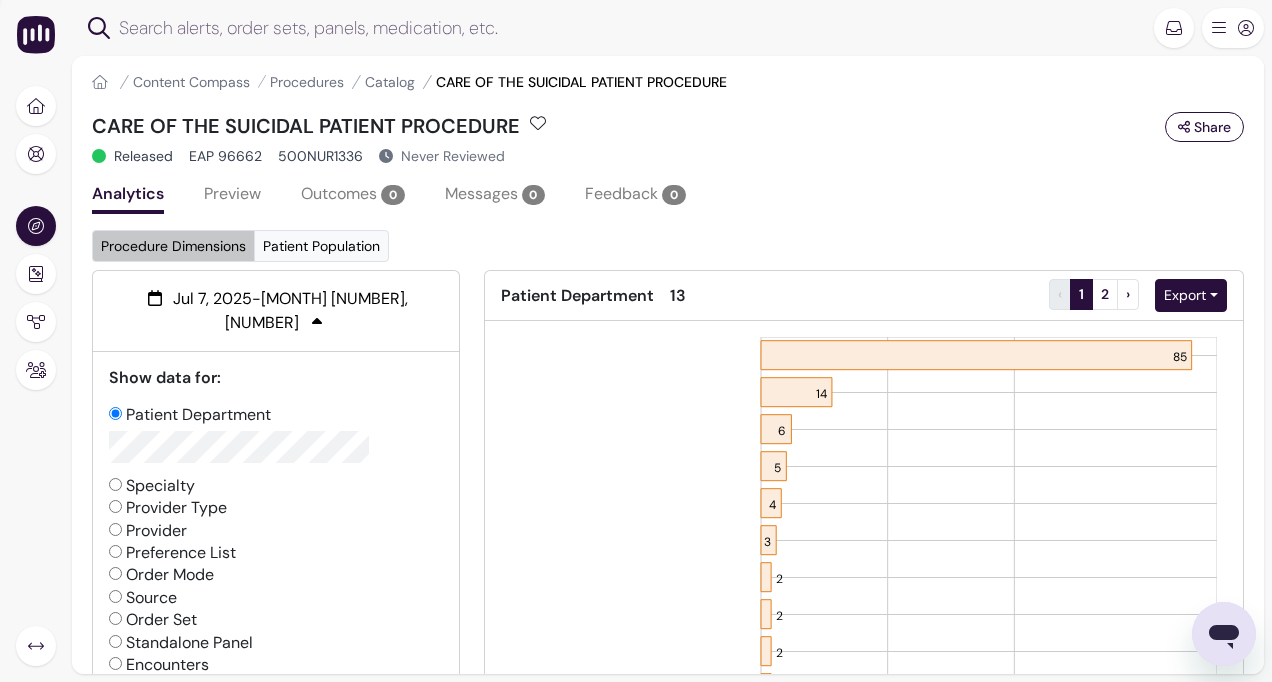 click on "[MONTH] [NUMBER], [NUMBER] - [MONTH] [NUMBER], [NUMBER]" at bounding box center (276, 311) 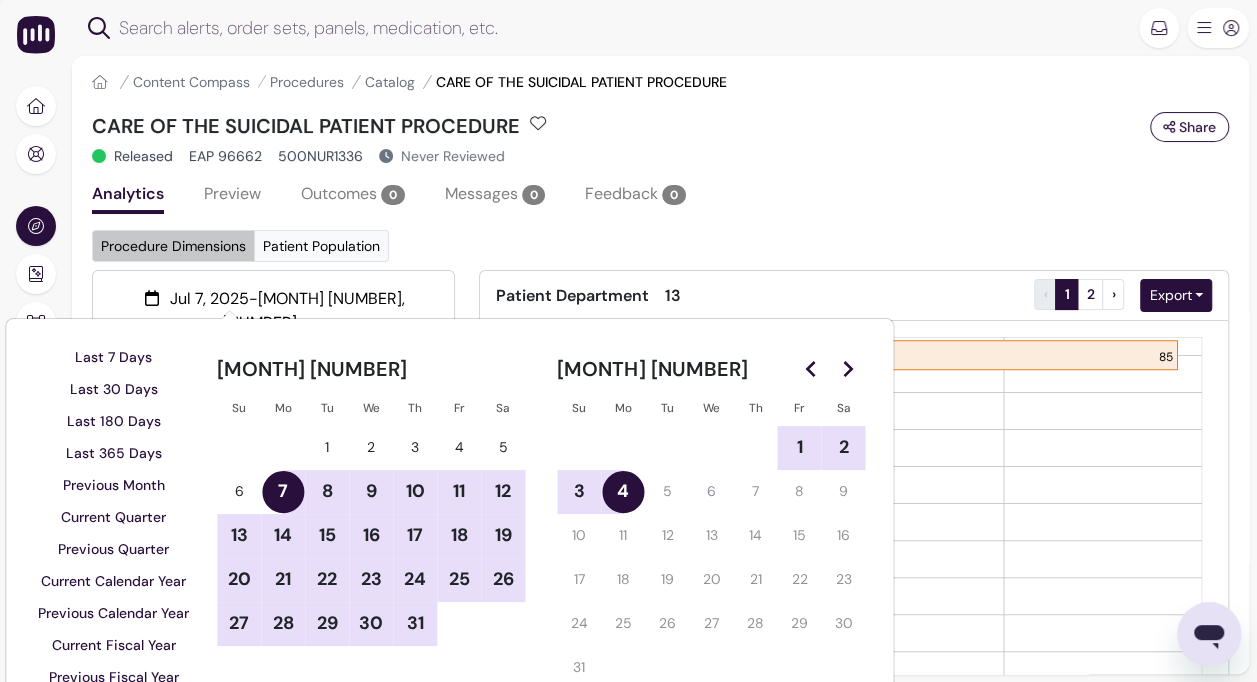 click on "[MONTH] [NUMBER], [NUMBER] - [MONTH] [NUMBER], [NUMBER]" at bounding box center (273, 311) 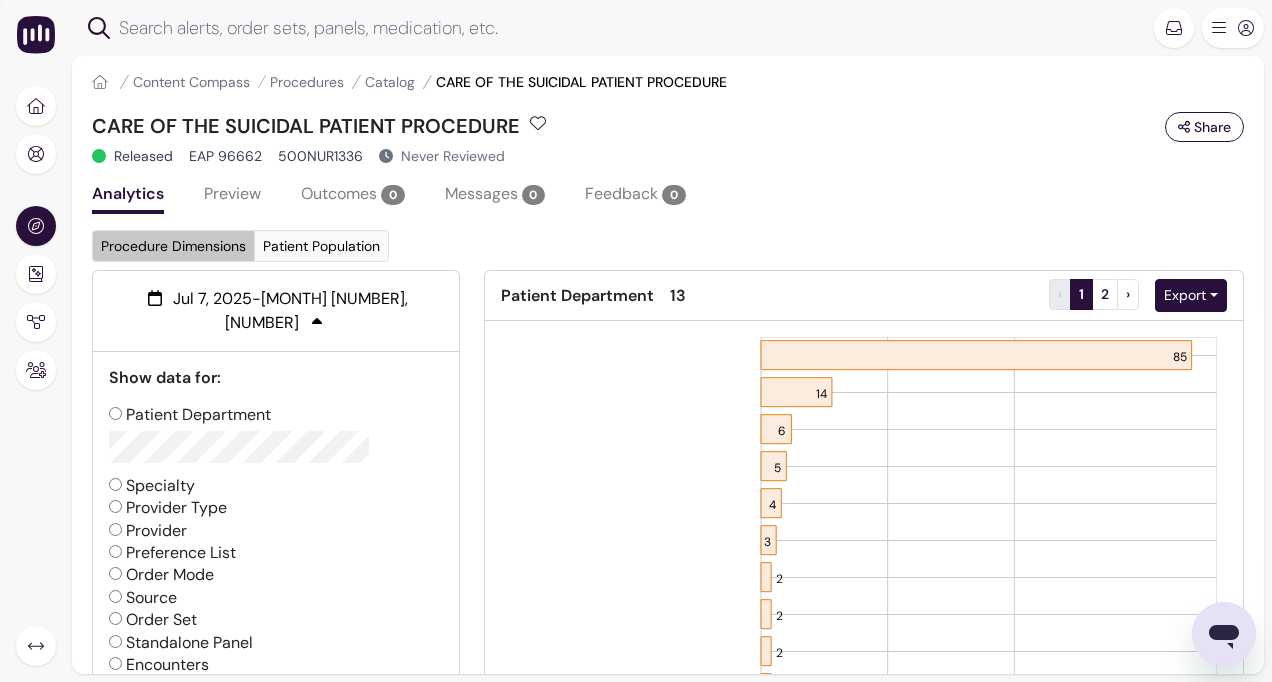click 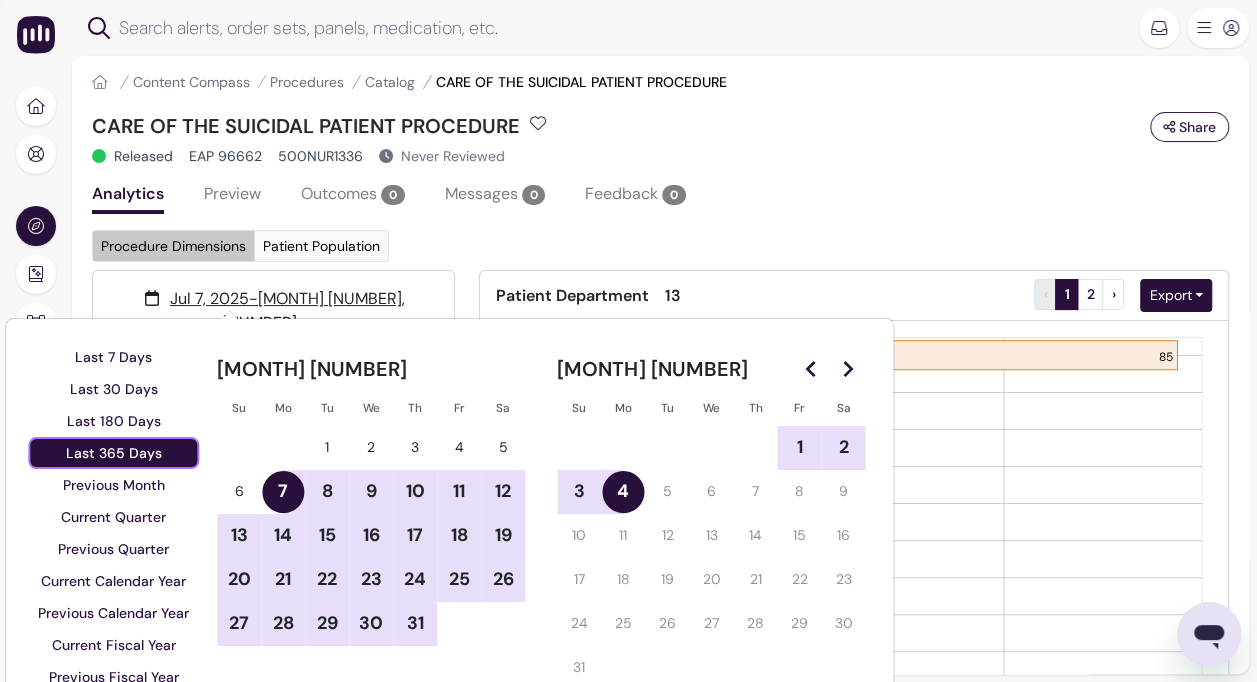 click on "Last 365 Days" at bounding box center (114, 453) 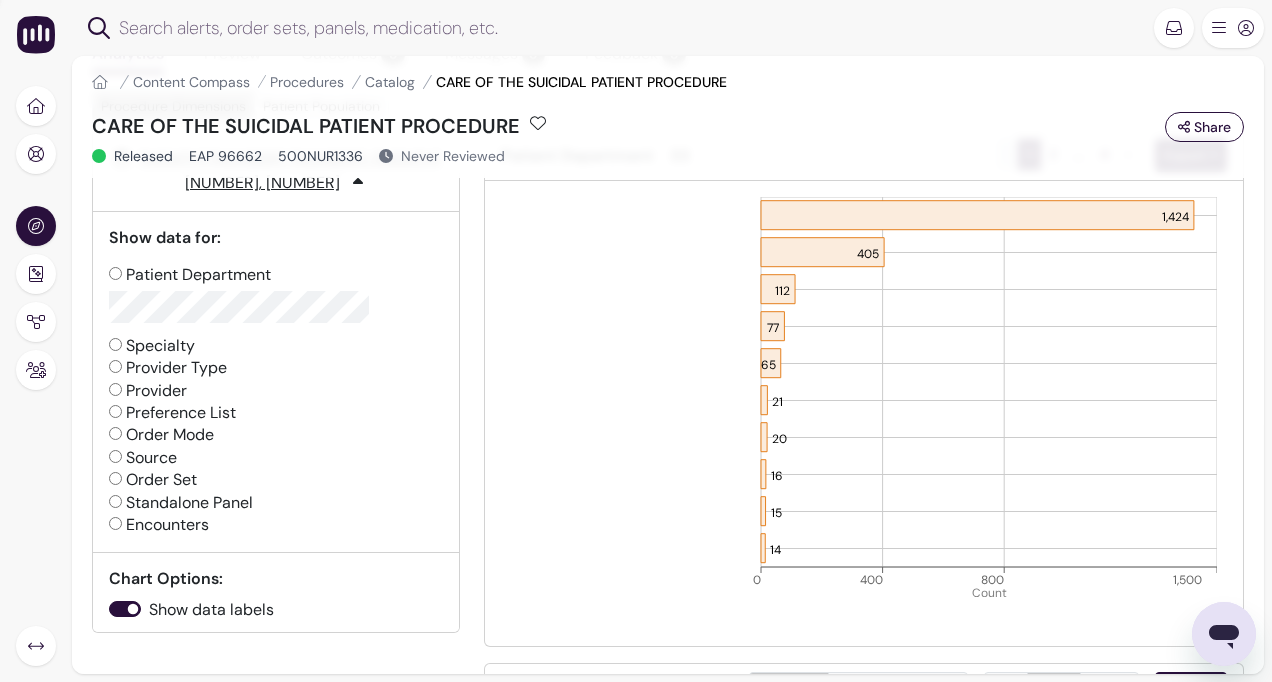 scroll, scrollTop: 35, scrollLeft: 0, axis: vertical 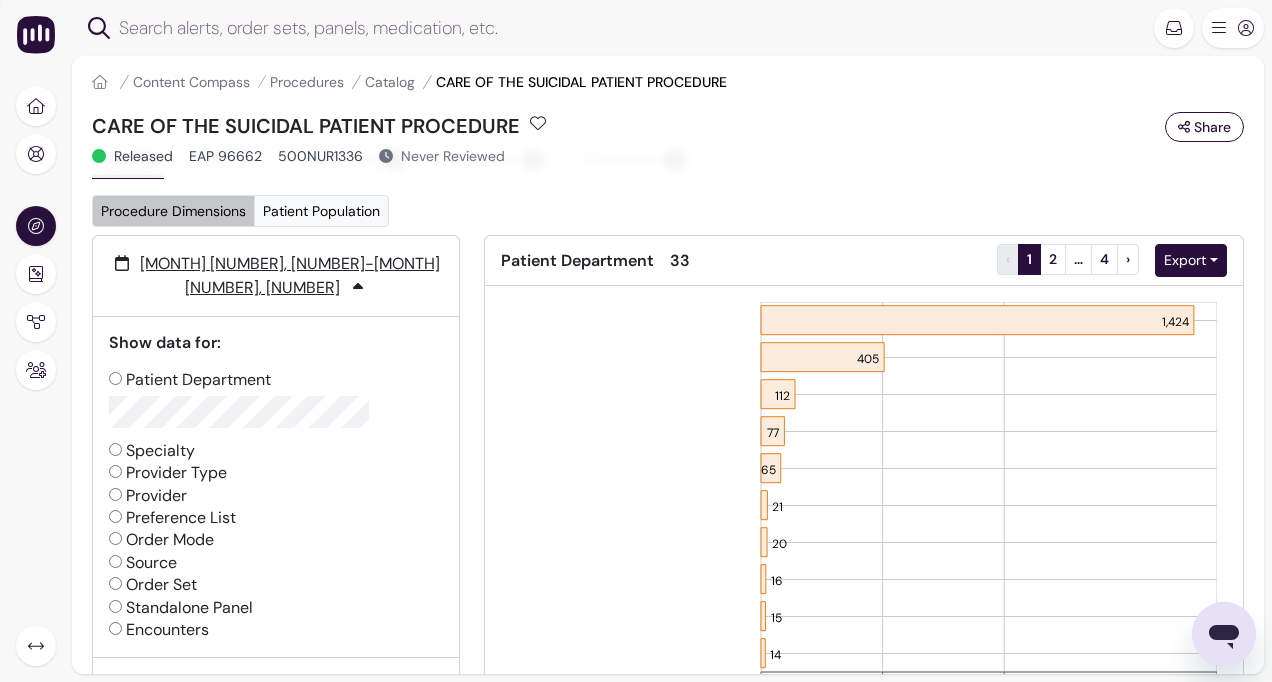 click on "Order Set" at bounding box center (153, 585) 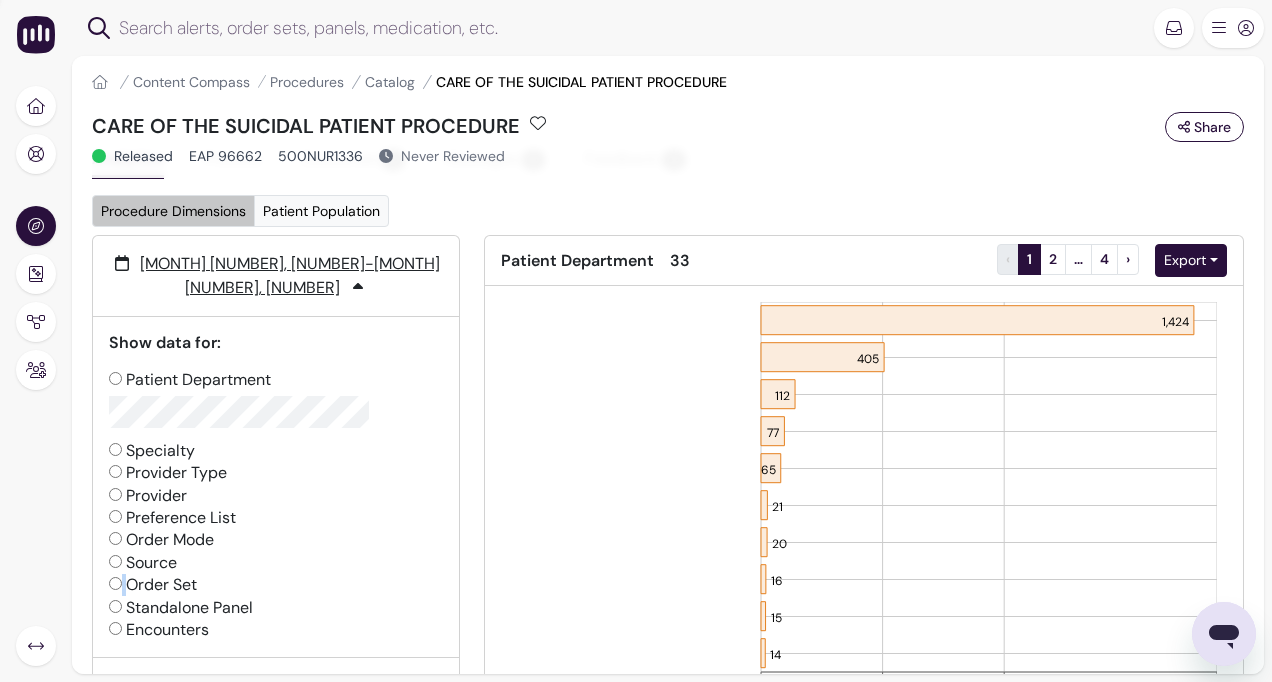 click on "Order Set" at bounding box center [115, 583] 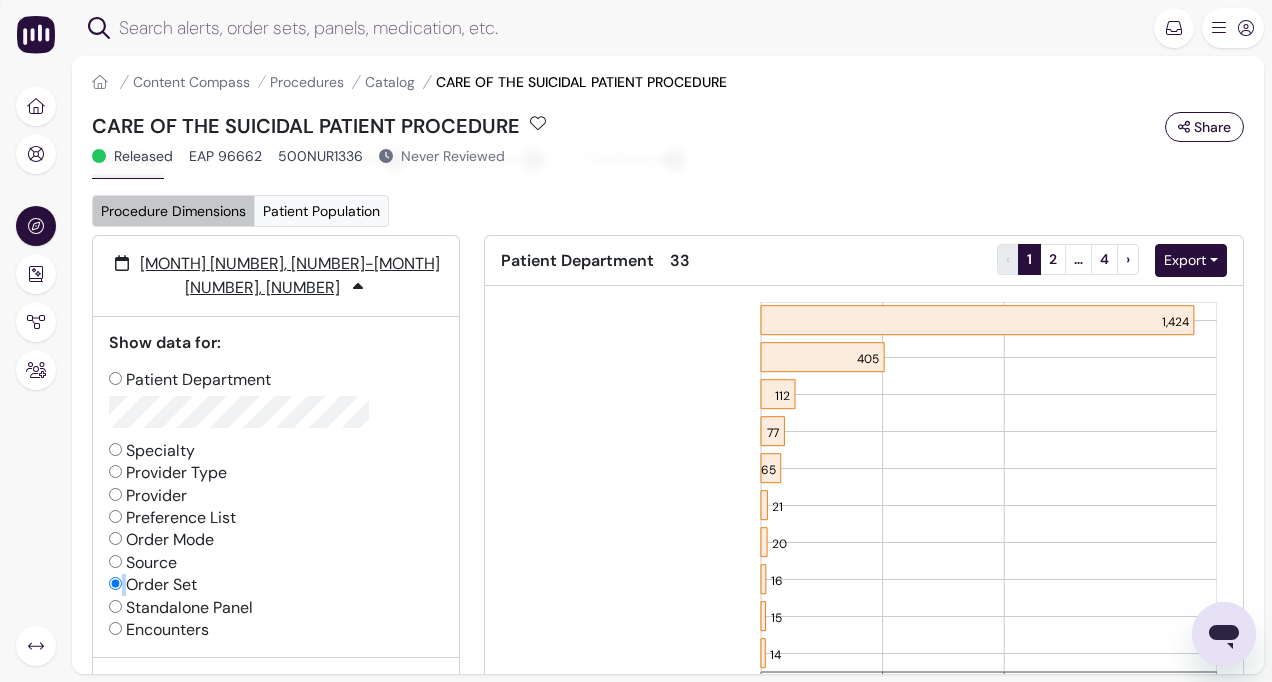 radio on "false" 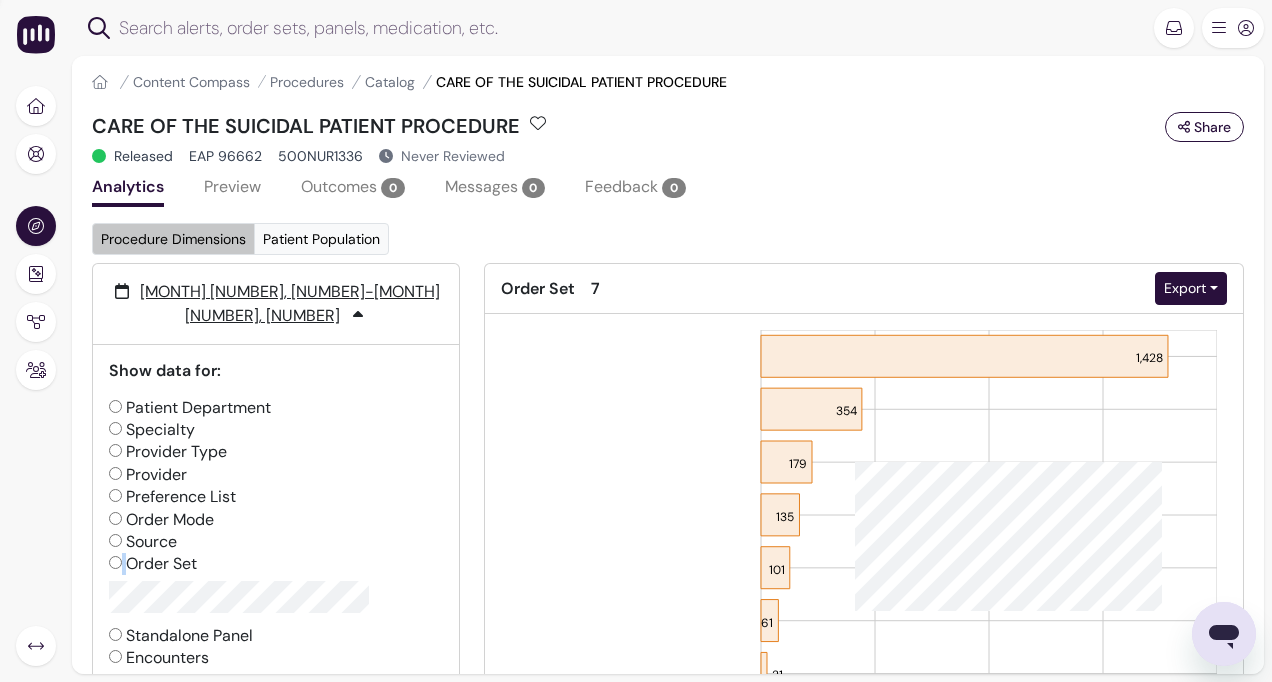 scroll, scrollTop: 0, scrollLeft: 0, axis: both 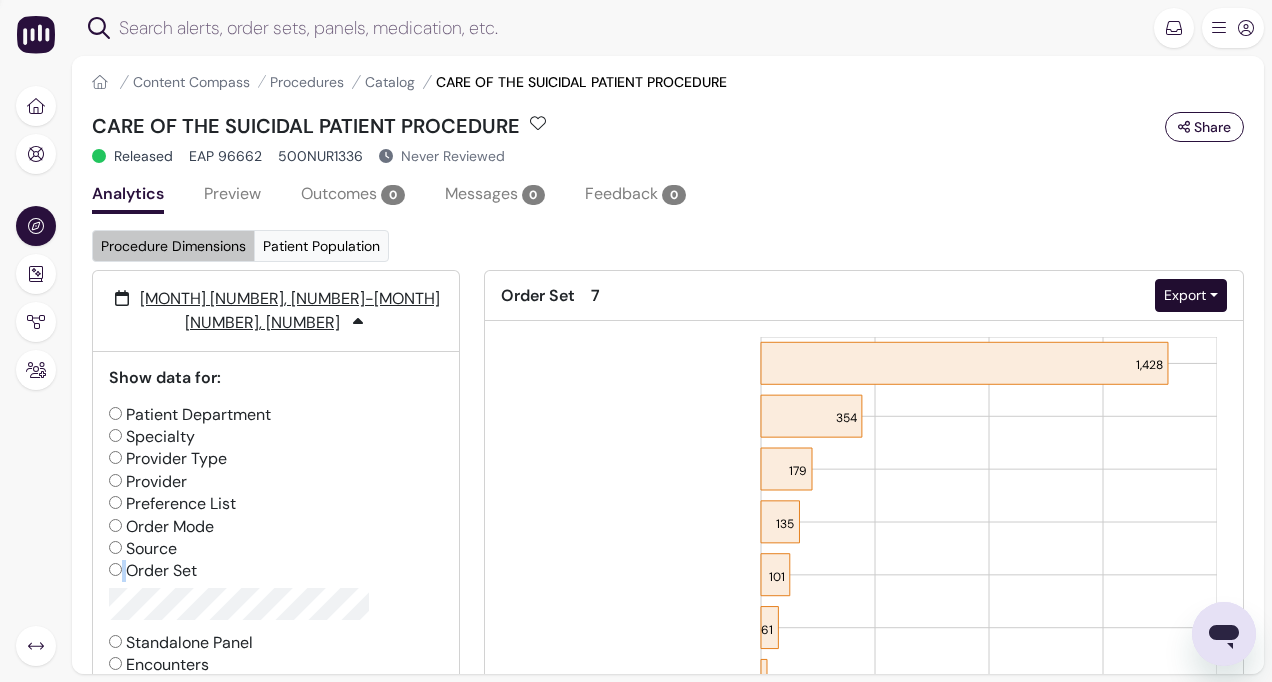 click on "Export" at bounding box center (1191, 295) 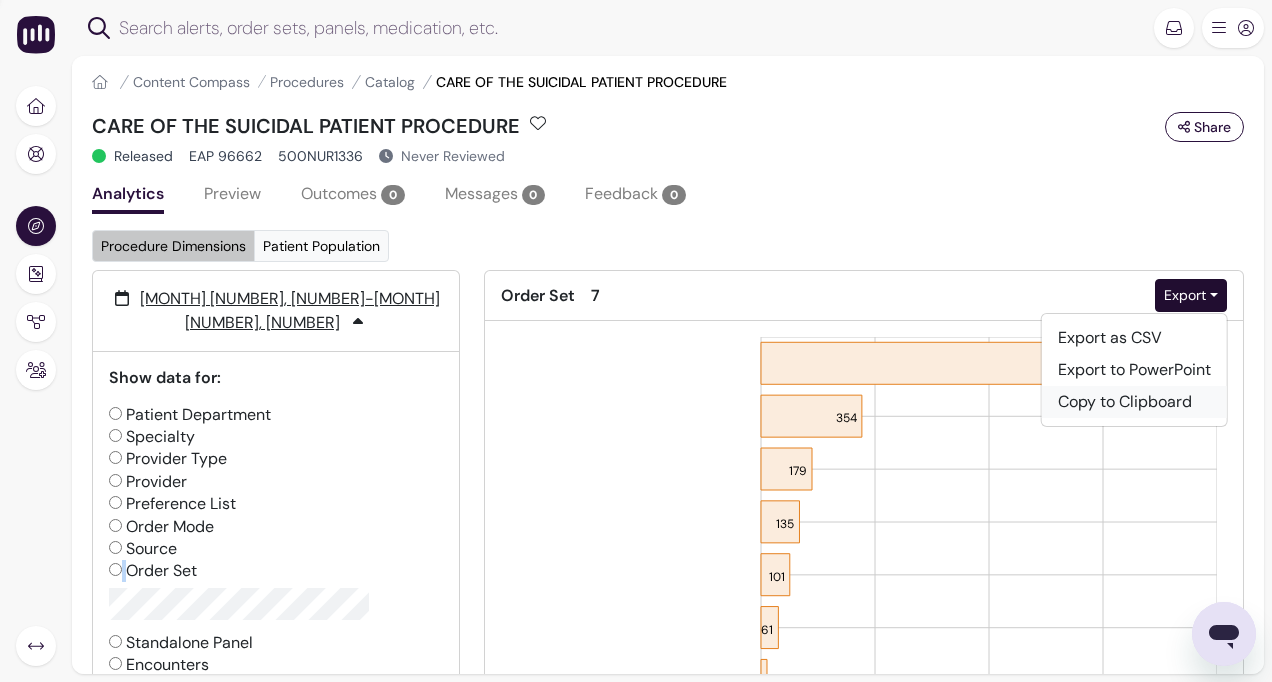 click on "Copy to Clipboard" at bounding box center [1134, 402] 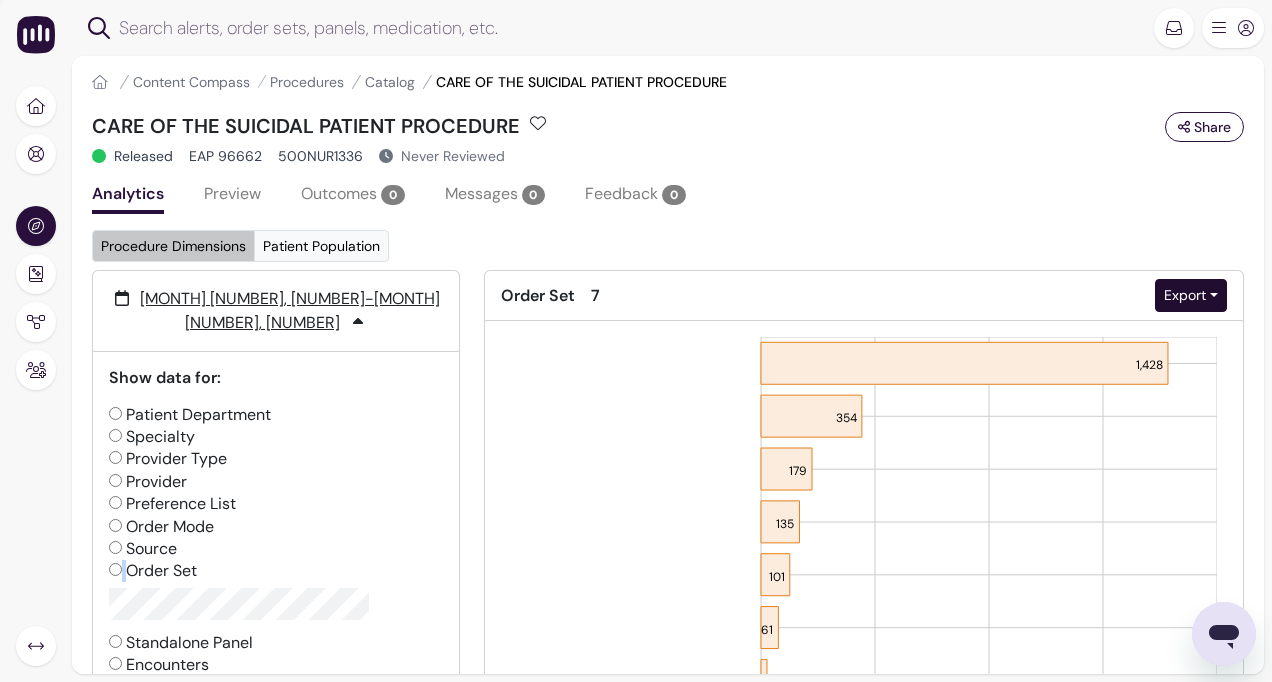 click on "Export" at bounding box center [1191, 295] 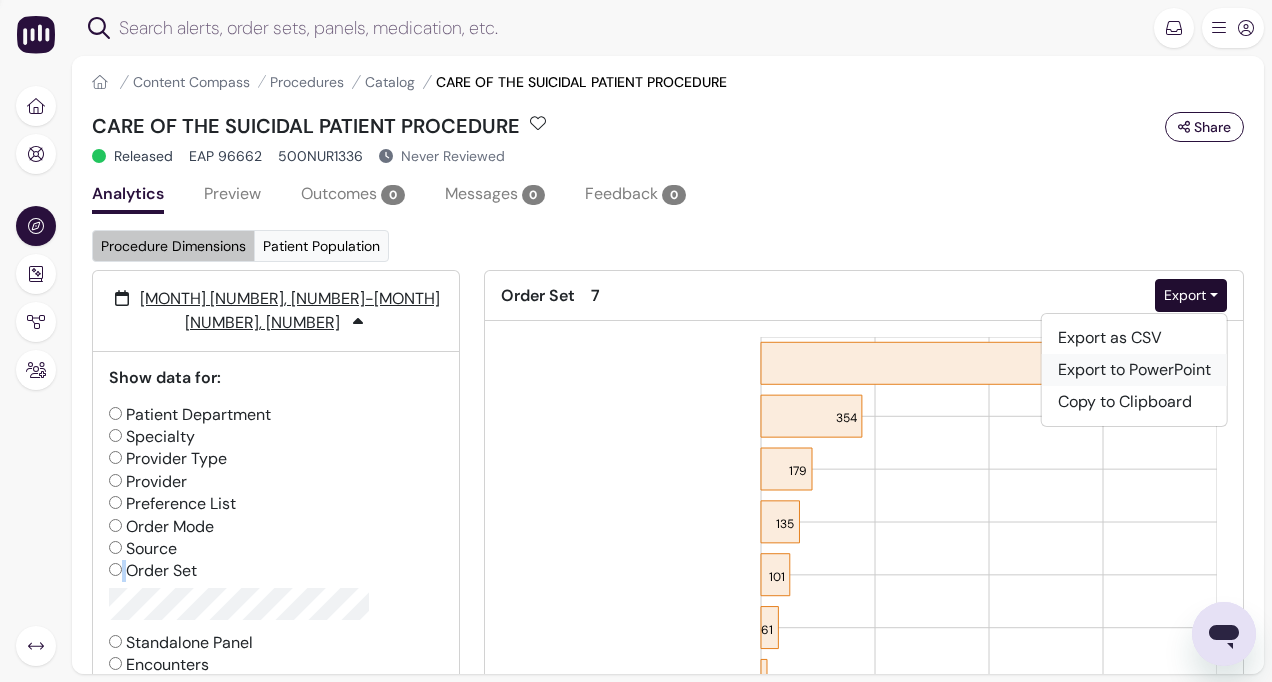 click on "Export to PowerPoint" at bounding box center [1134, 370] 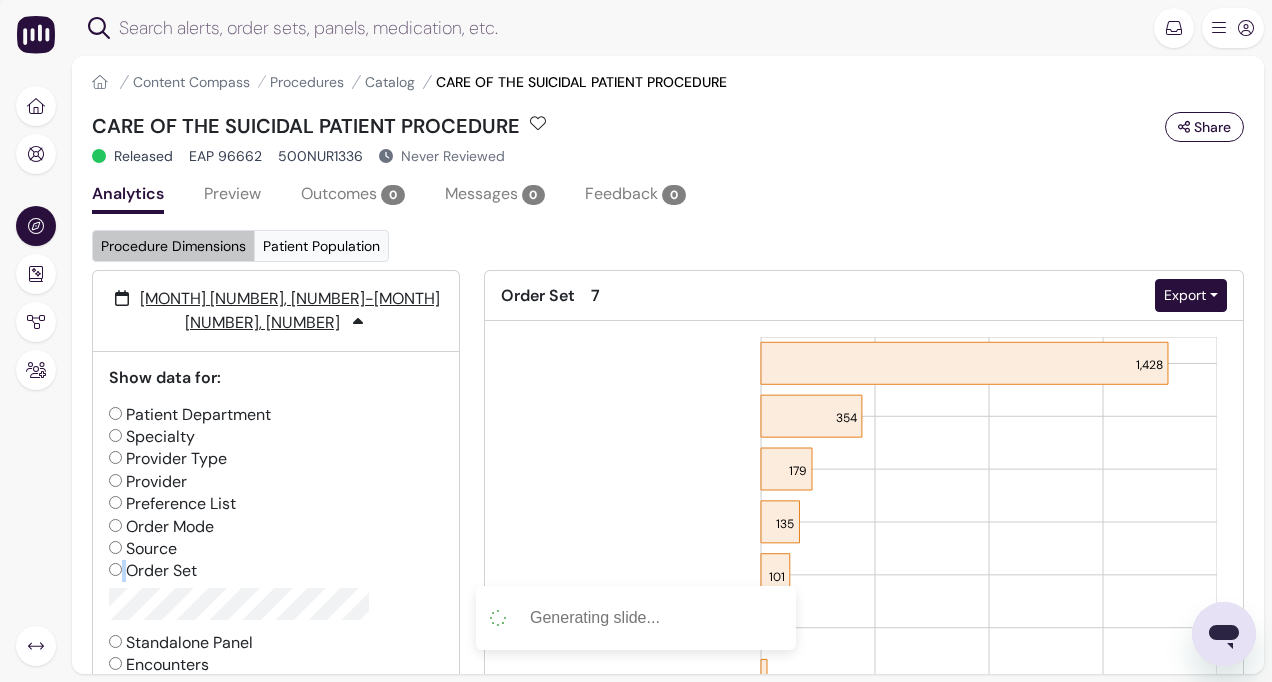 click on "Order Set" at bounding box center [115, 569] 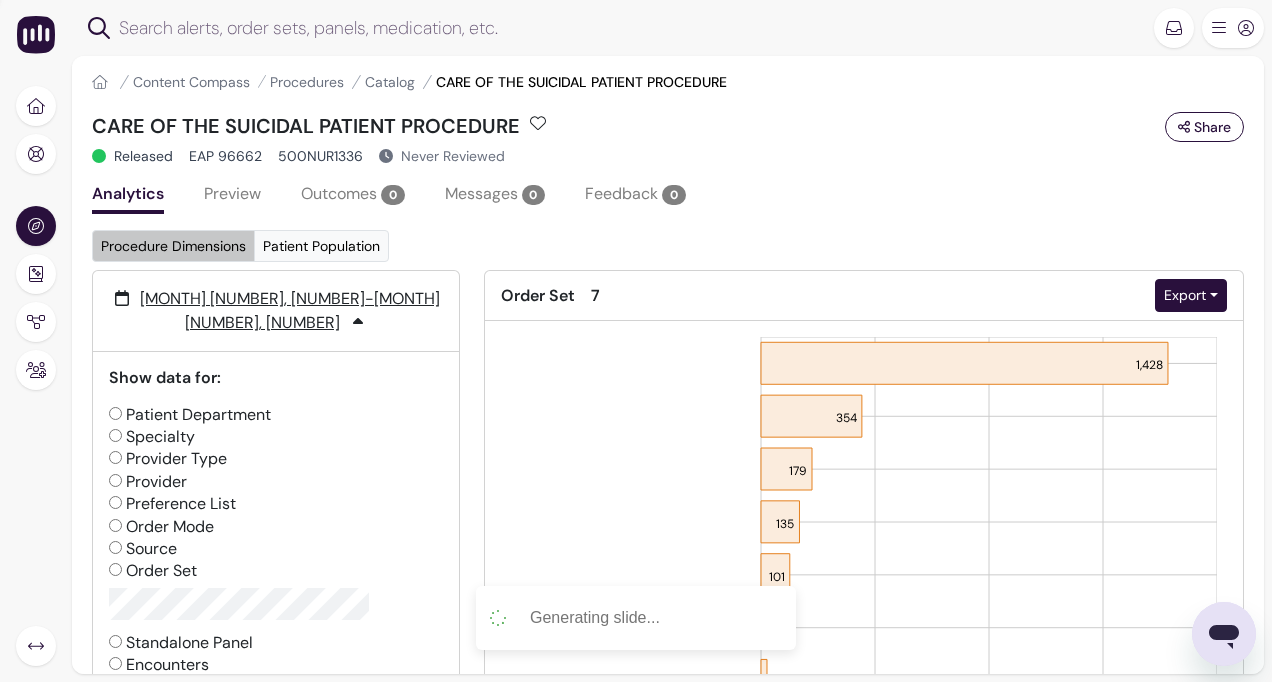 click on "Provider" at bounding box center (276, 482) 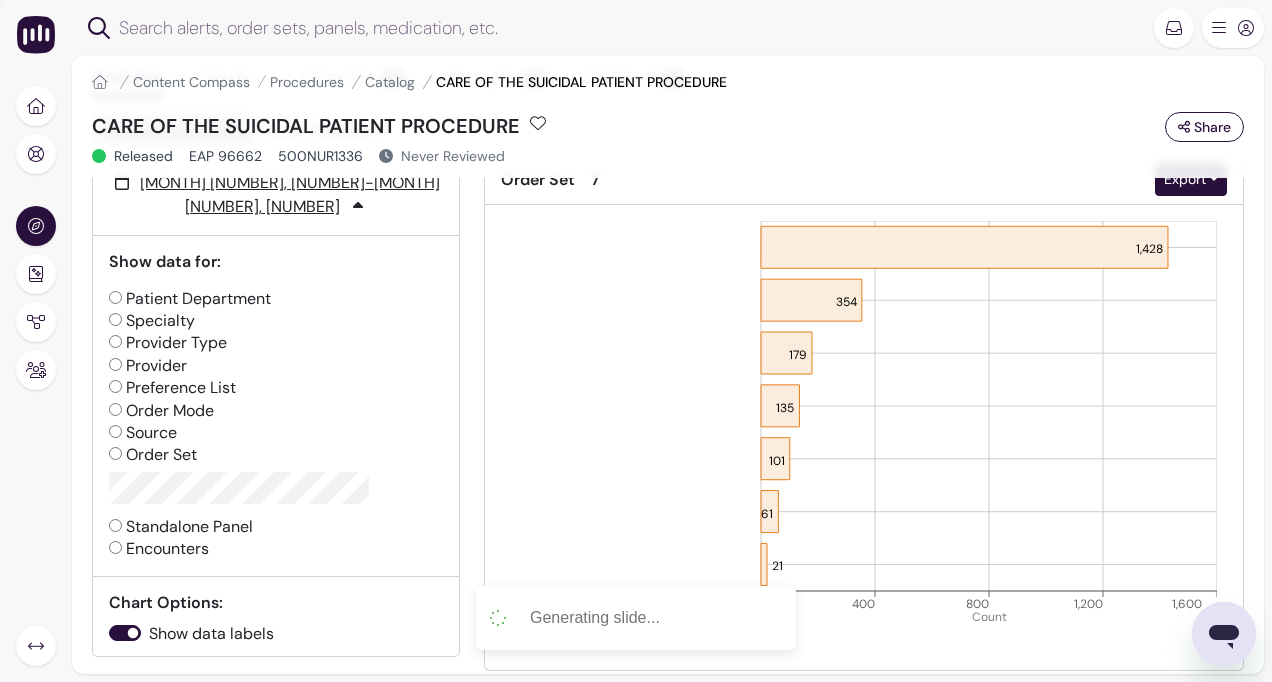scroll, scrollTop: 200, scrollLeft: 0, axis: vertical 